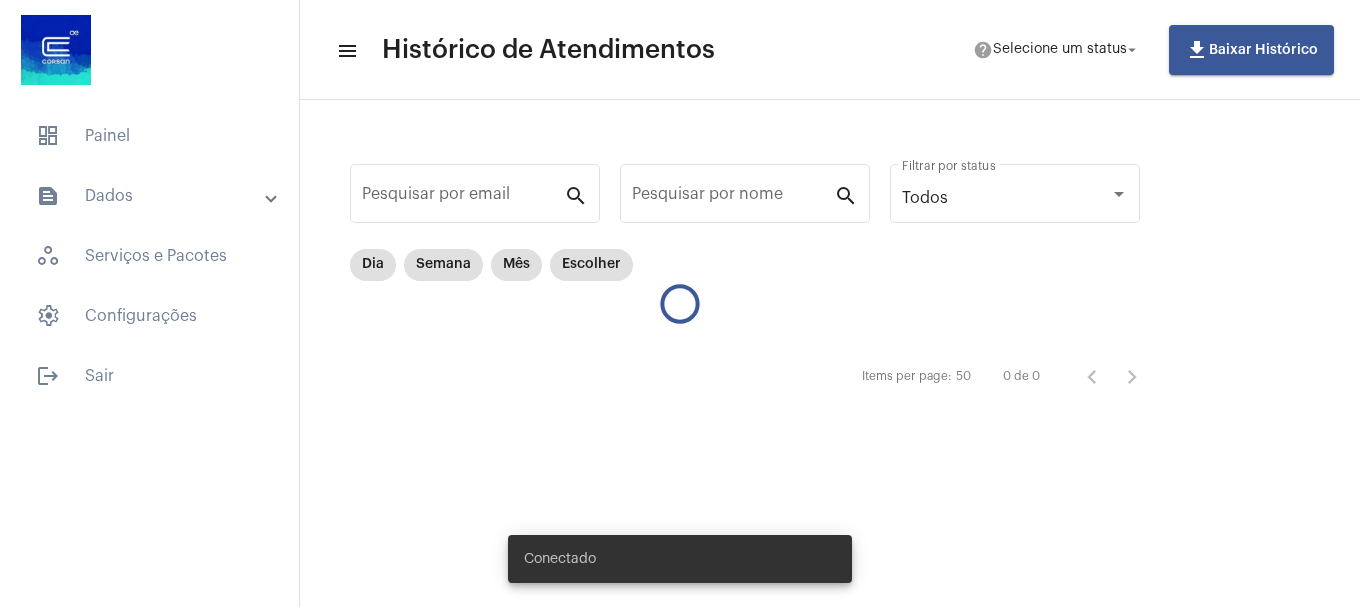 scroll, scrollTop: 0, scrollLeft: 0, axis: both 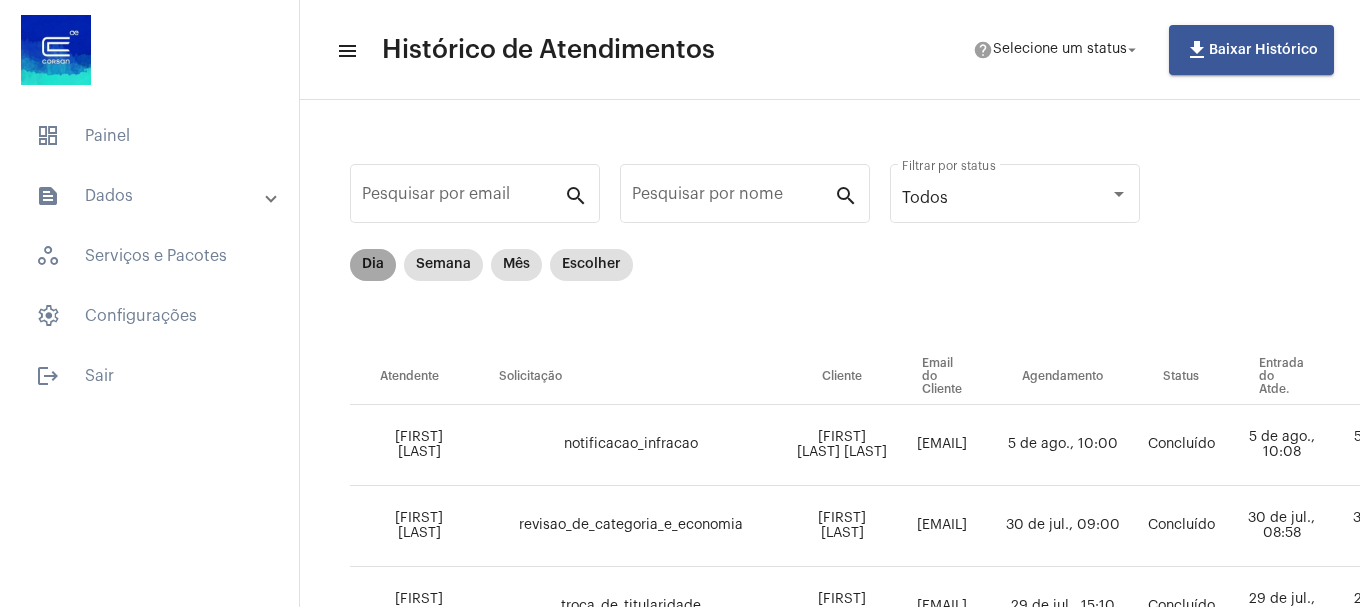 click on "Dia" at bounding box center [373, 265] 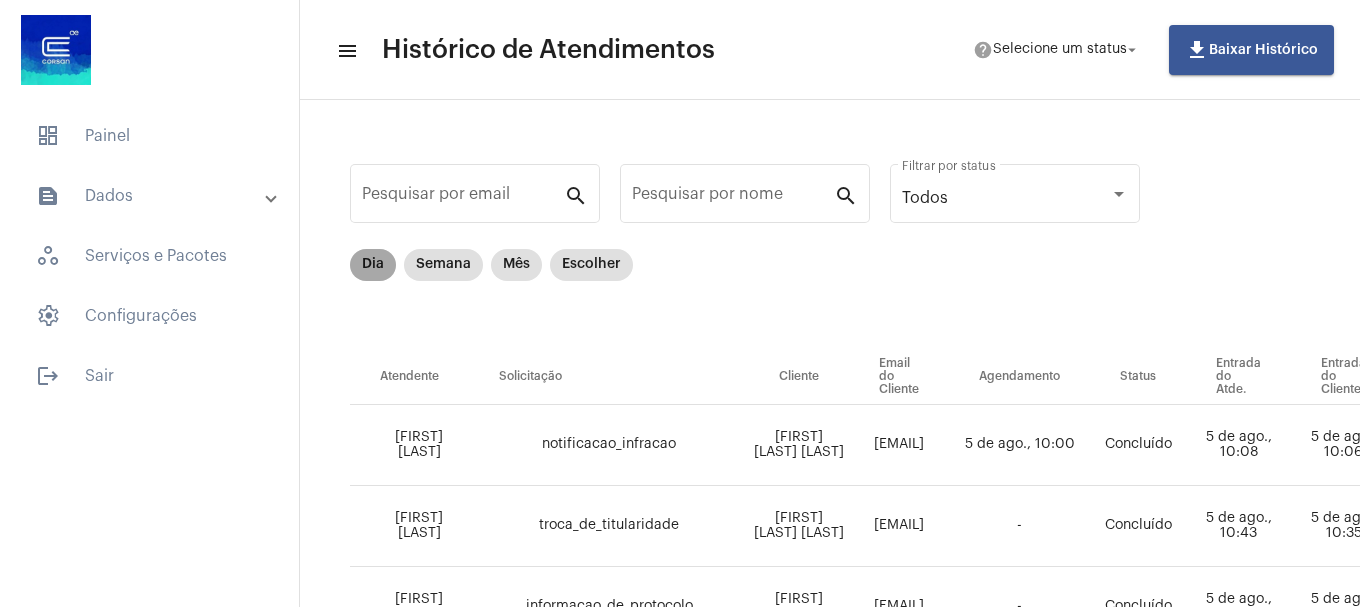 click on "Dia" at bounding box center [373, 265] 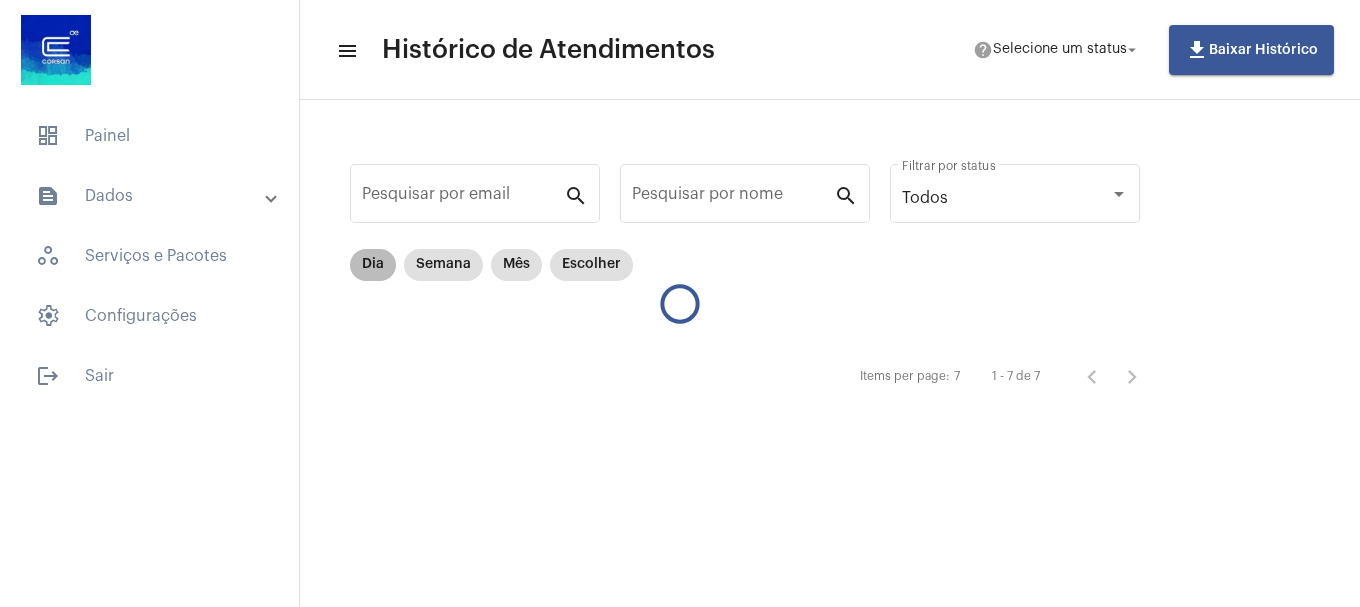 click on "Dia" at bounding box center [373, 265] 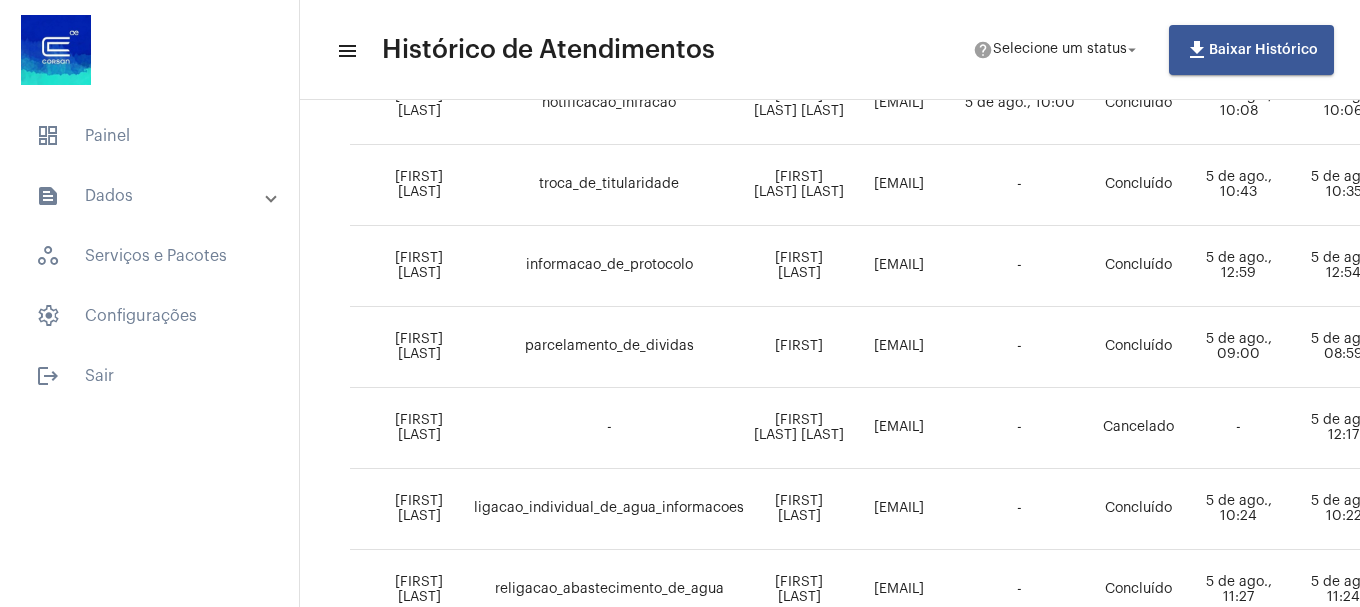 scroll, scrollTop: 186, scrollLeft: 0, axis: vertical 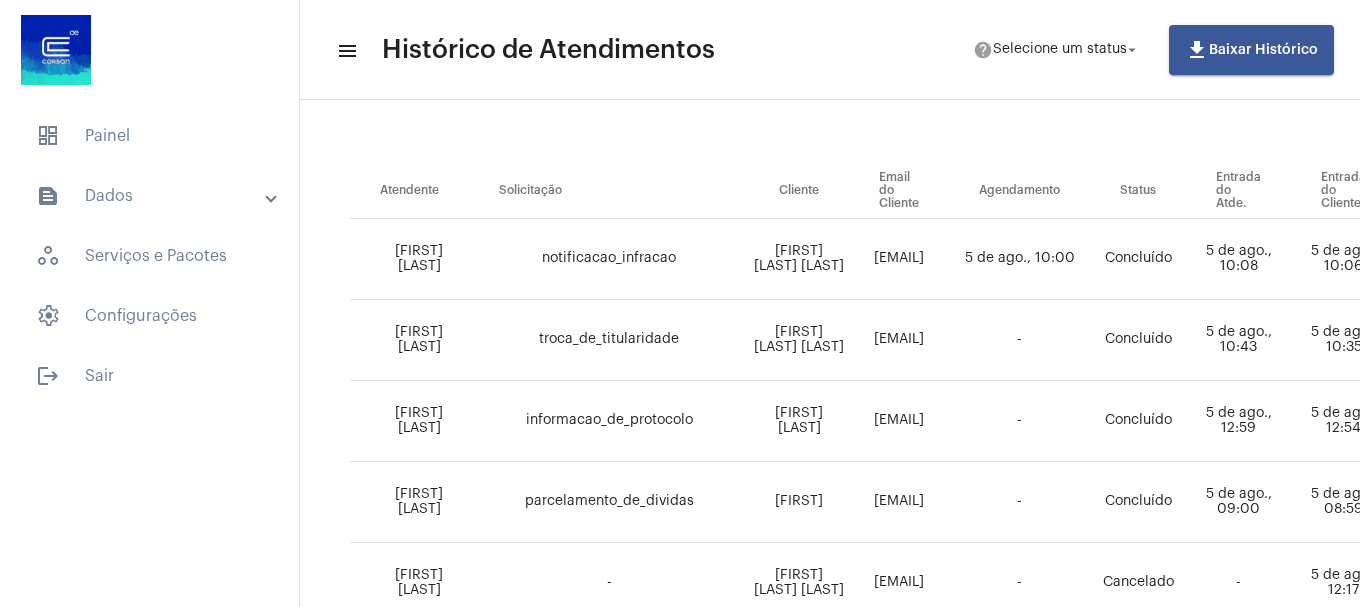 click 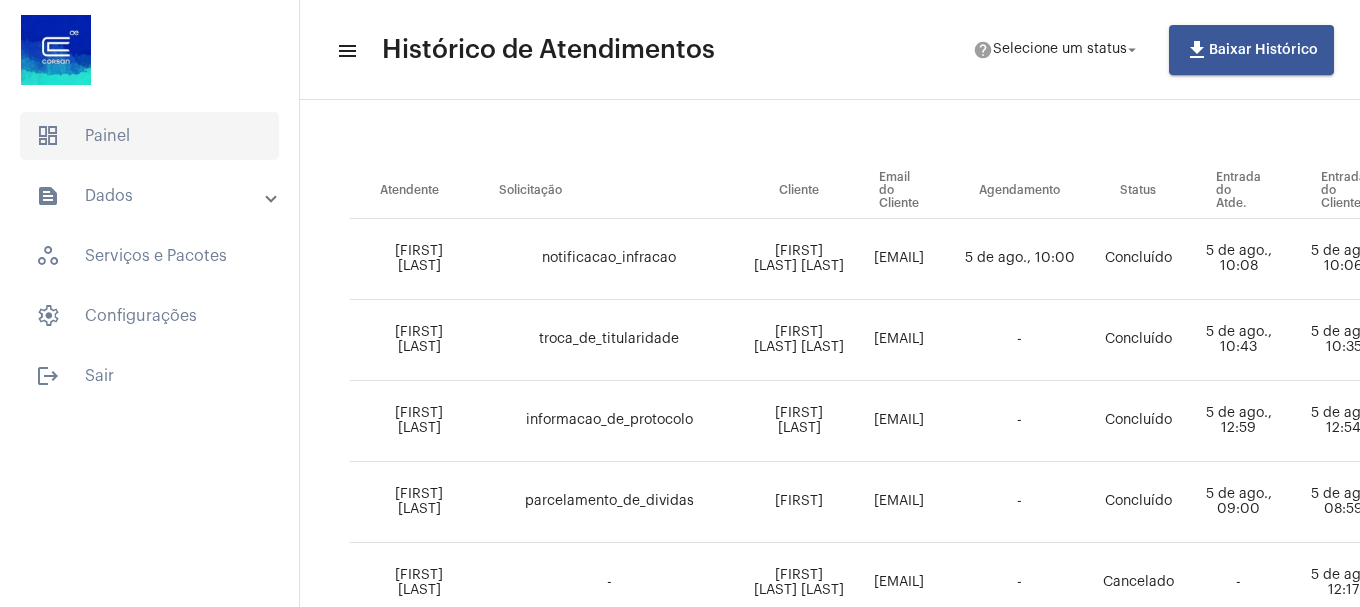 click on "dashboard   Painel" 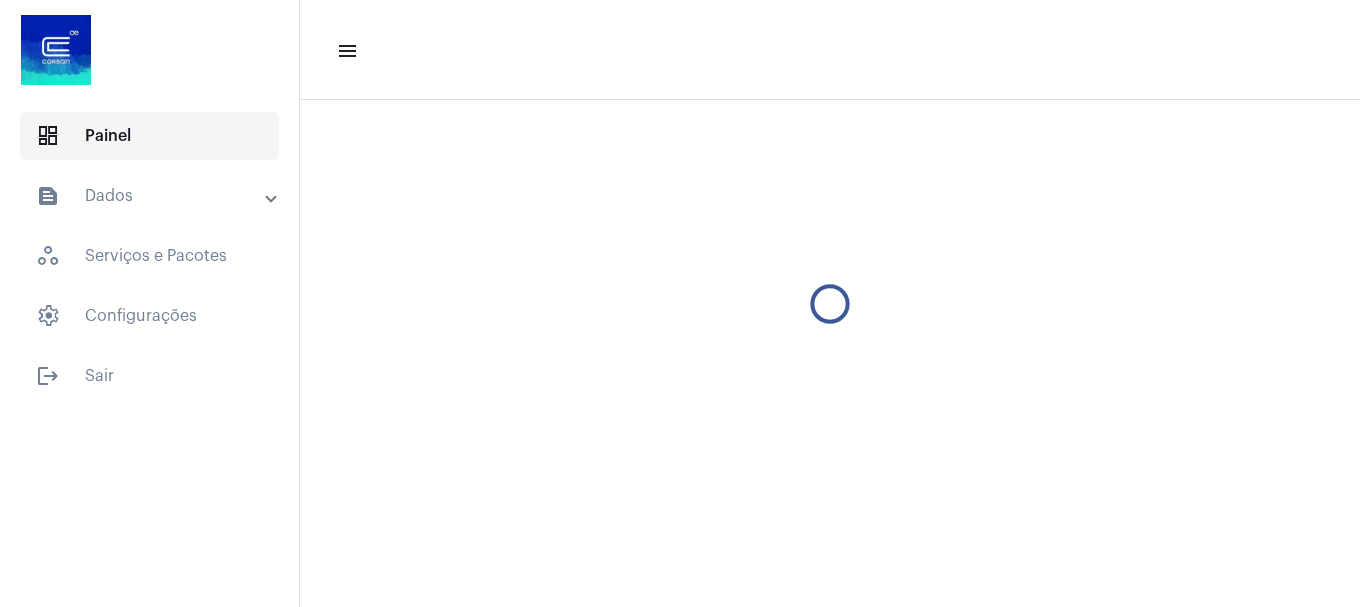 scroll, scrollTop: 0, scrollLeft: 0, axis: both 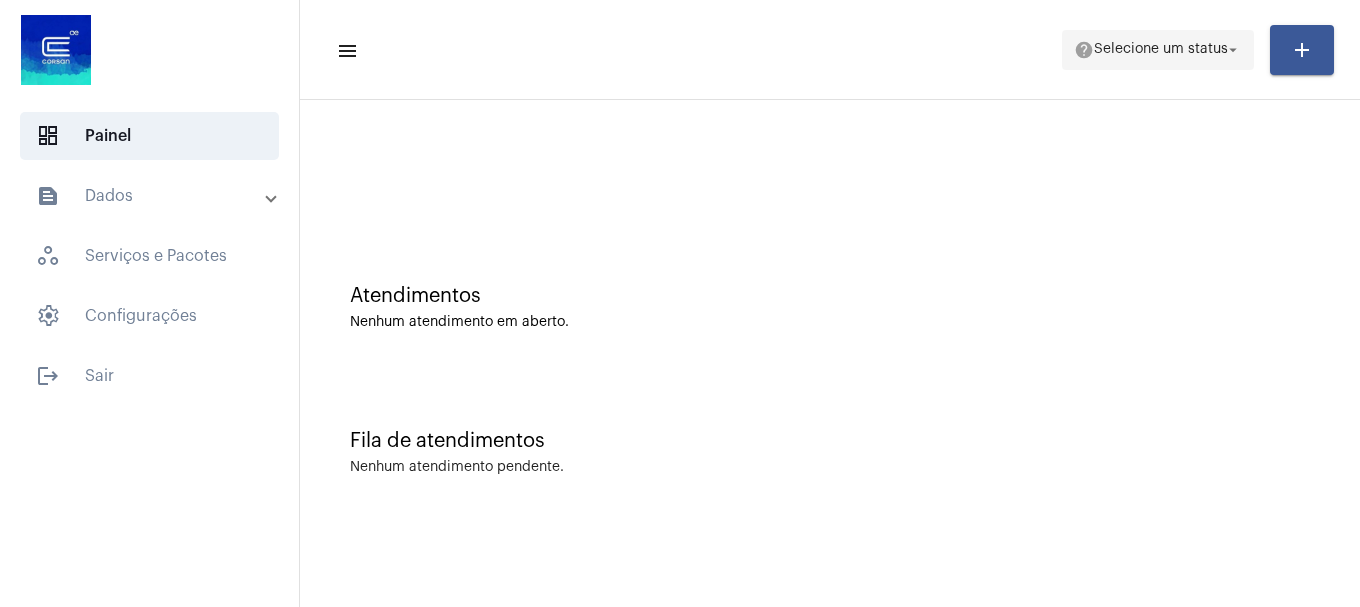 click on "help  Selecione um status arrow_drop_down" 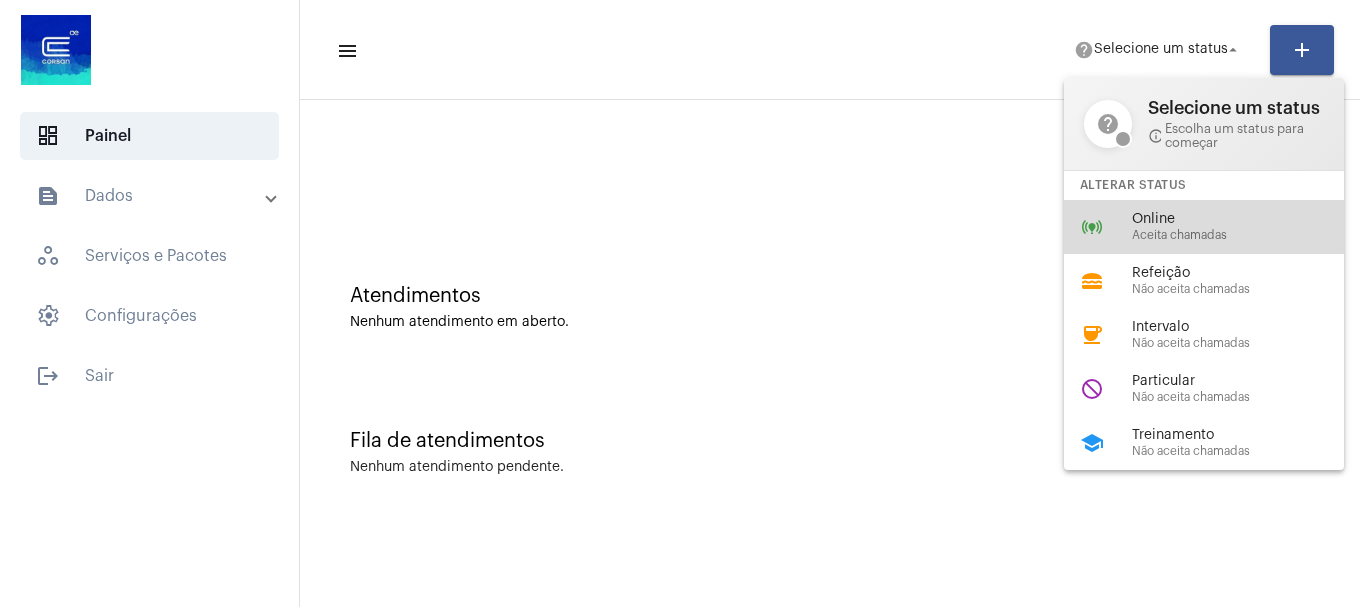 click on "online_prediction  Online Aceita chamadas" at bounding box center [1220, 227] 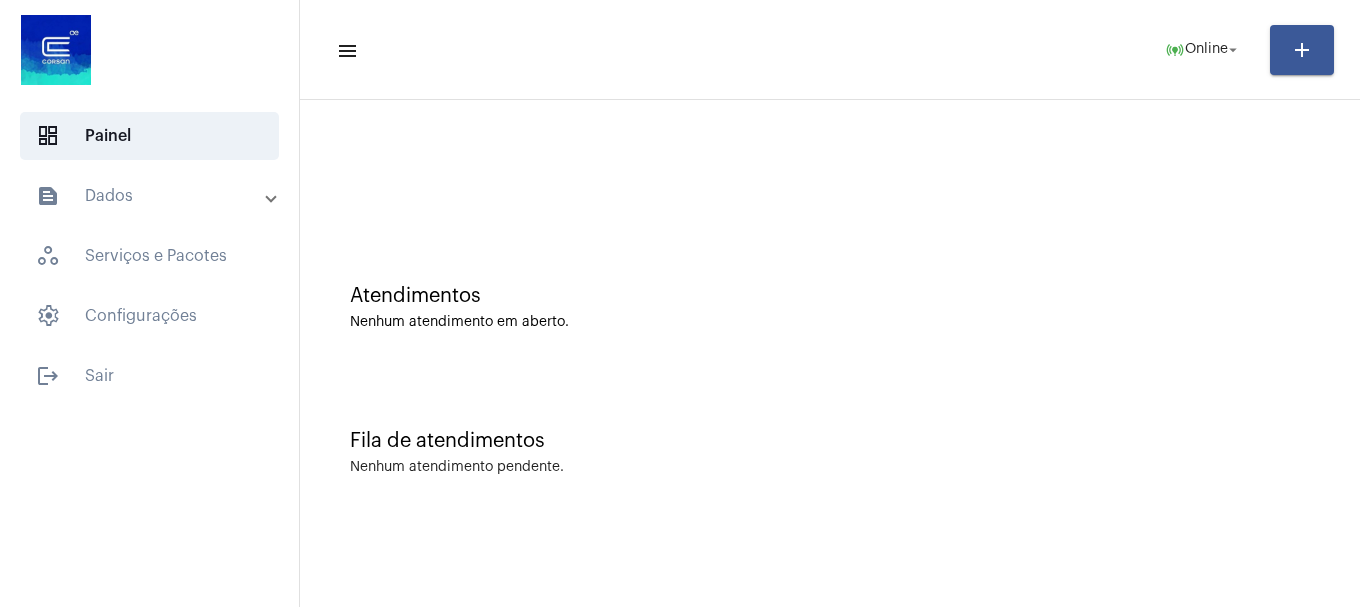 click on "Fila de atendimentos Nenhum atendimento pendente." 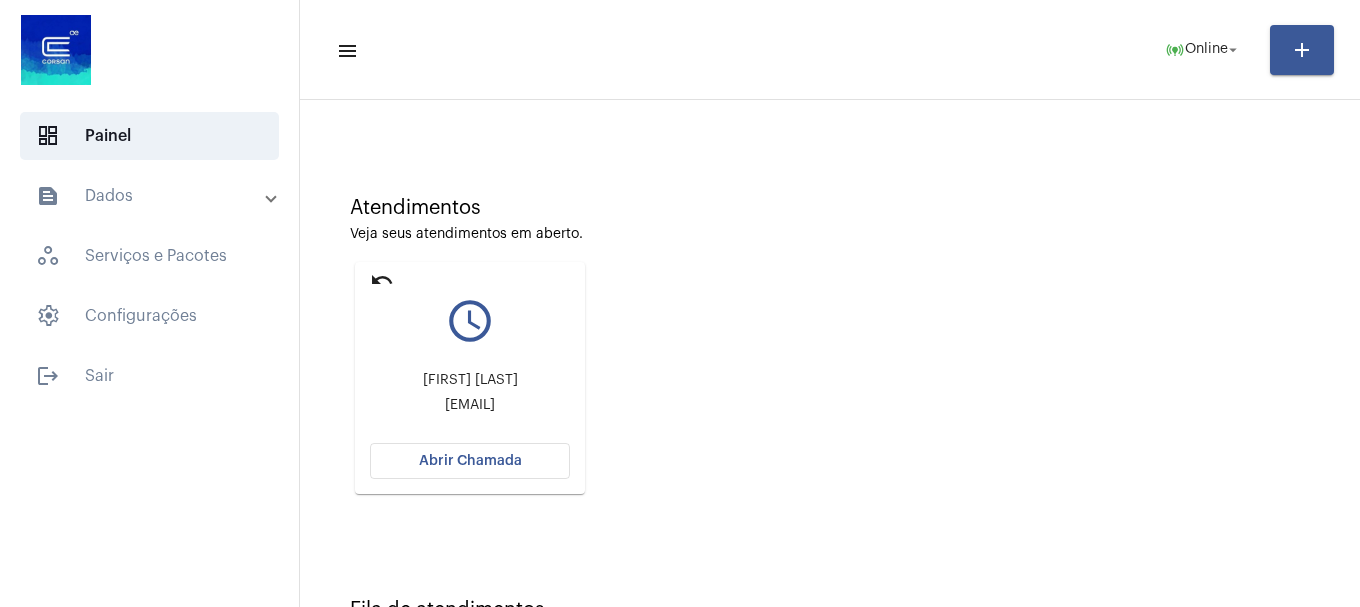 scroll, scrollTop: 175, scrollLeft: 0, axis: vertical 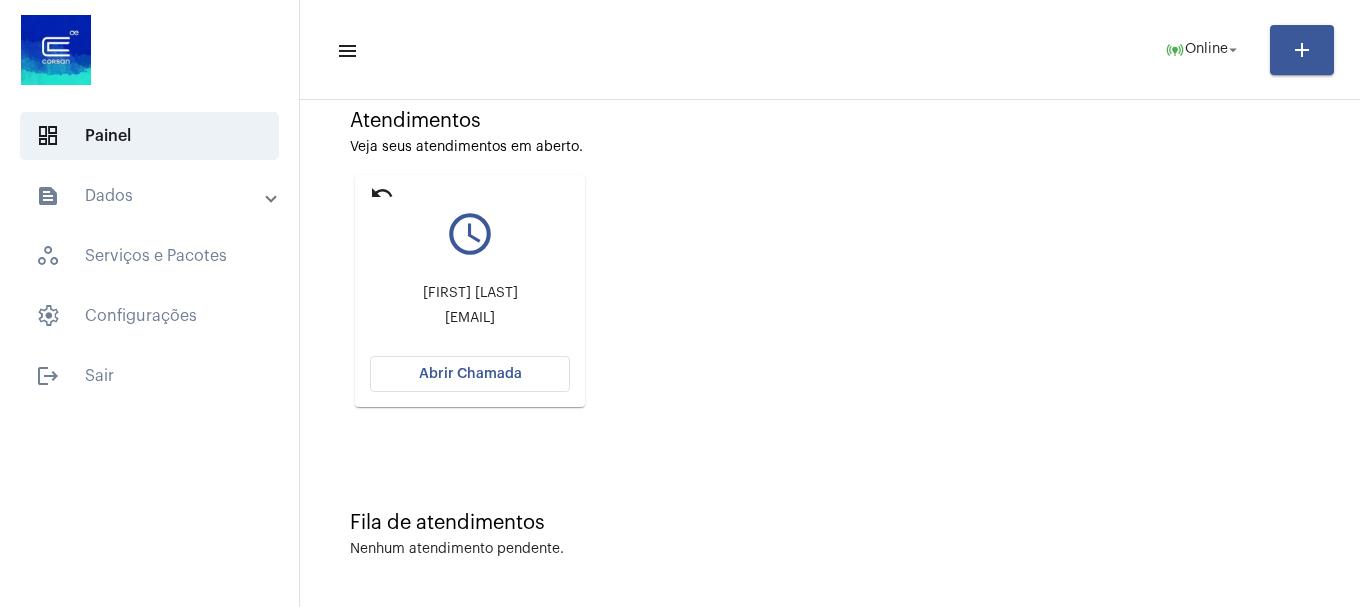 click on "Abrir Chamada" 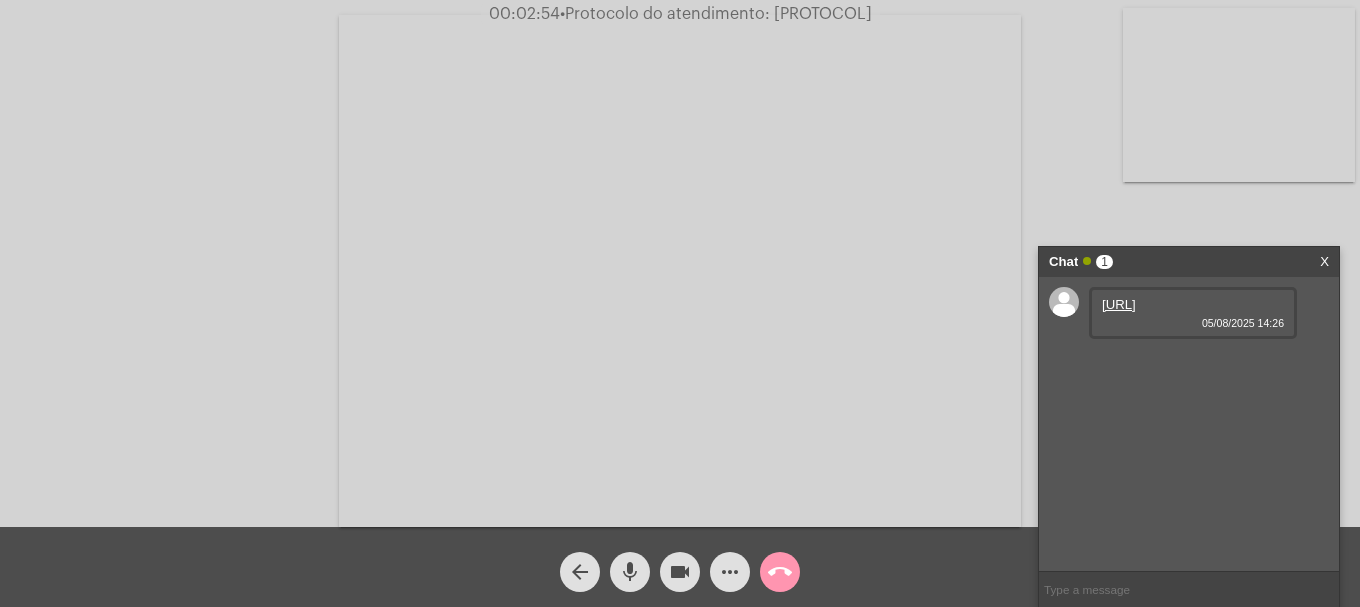 click on "[URL] [DATE] [TIME]" at bounding box center [1193, 313] 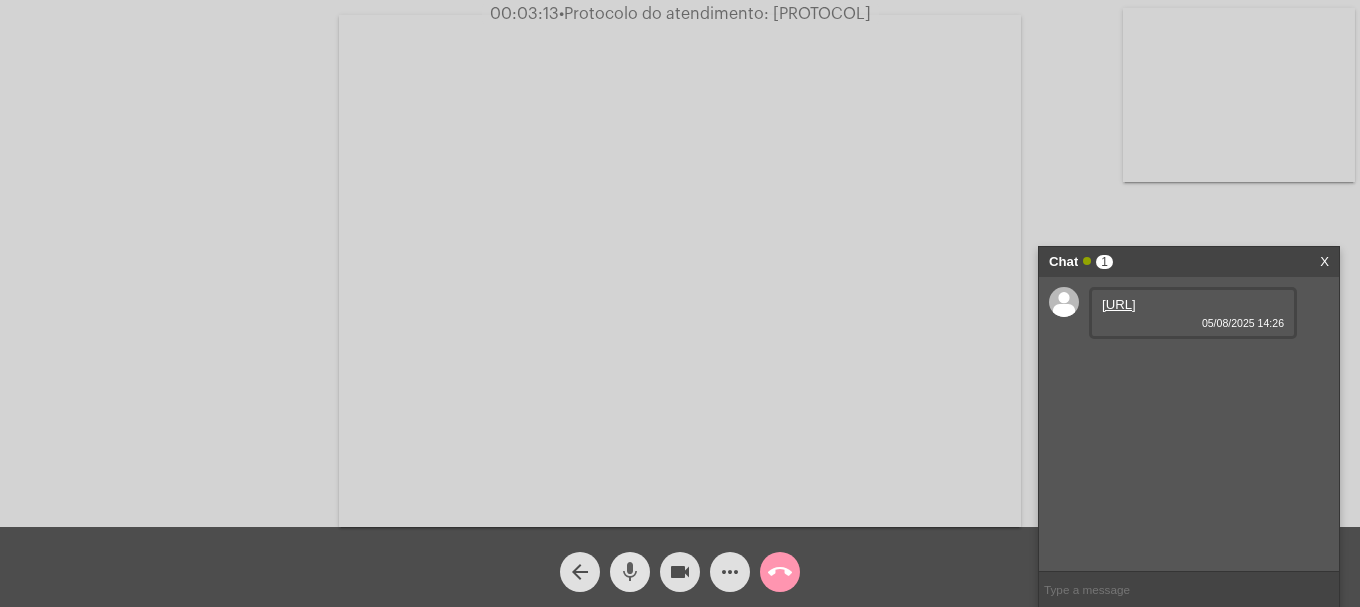 click on "mic" 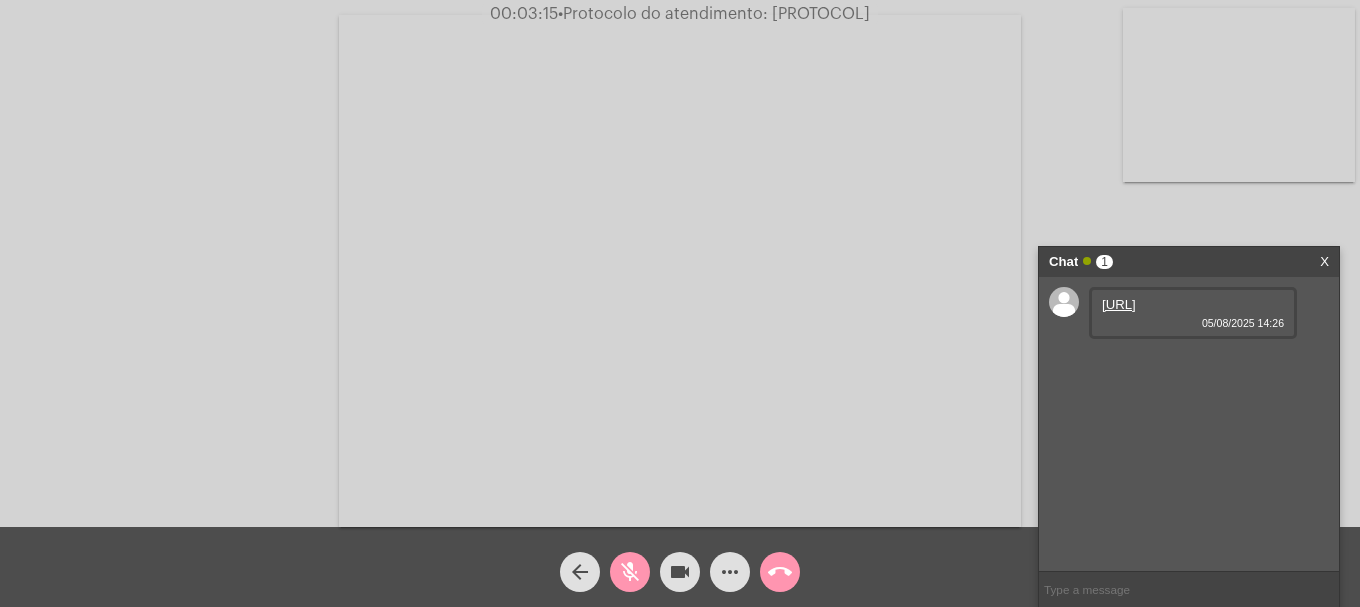 click on "videocam" 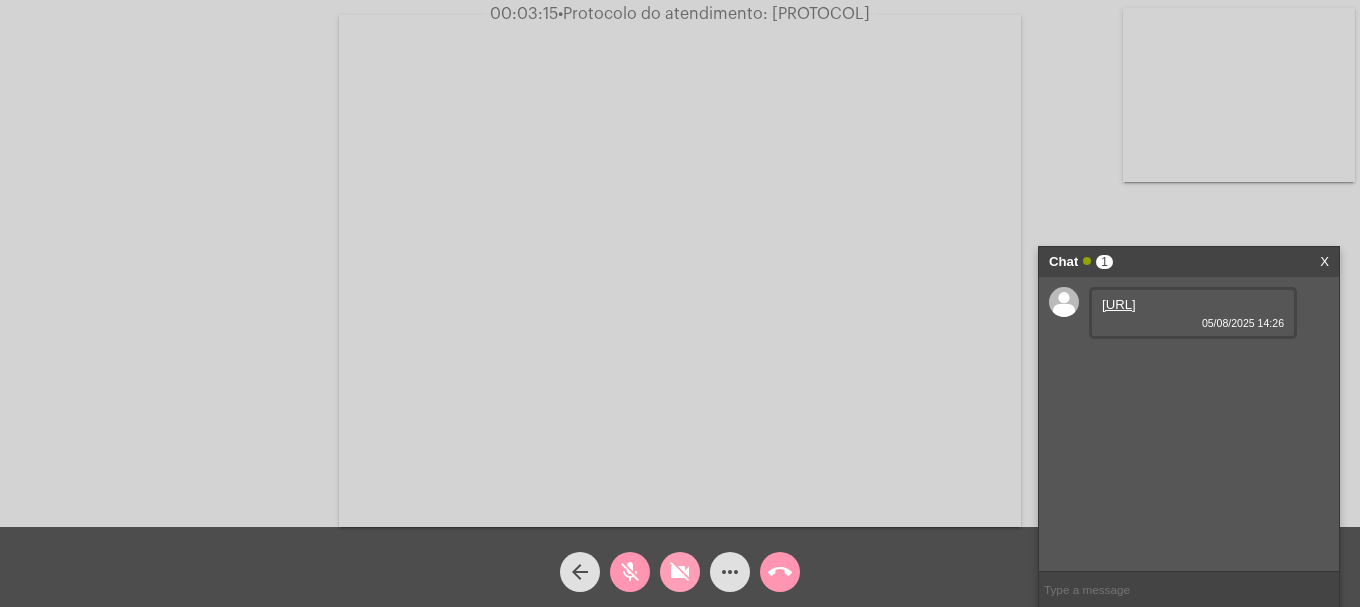 click on "videocam_off" 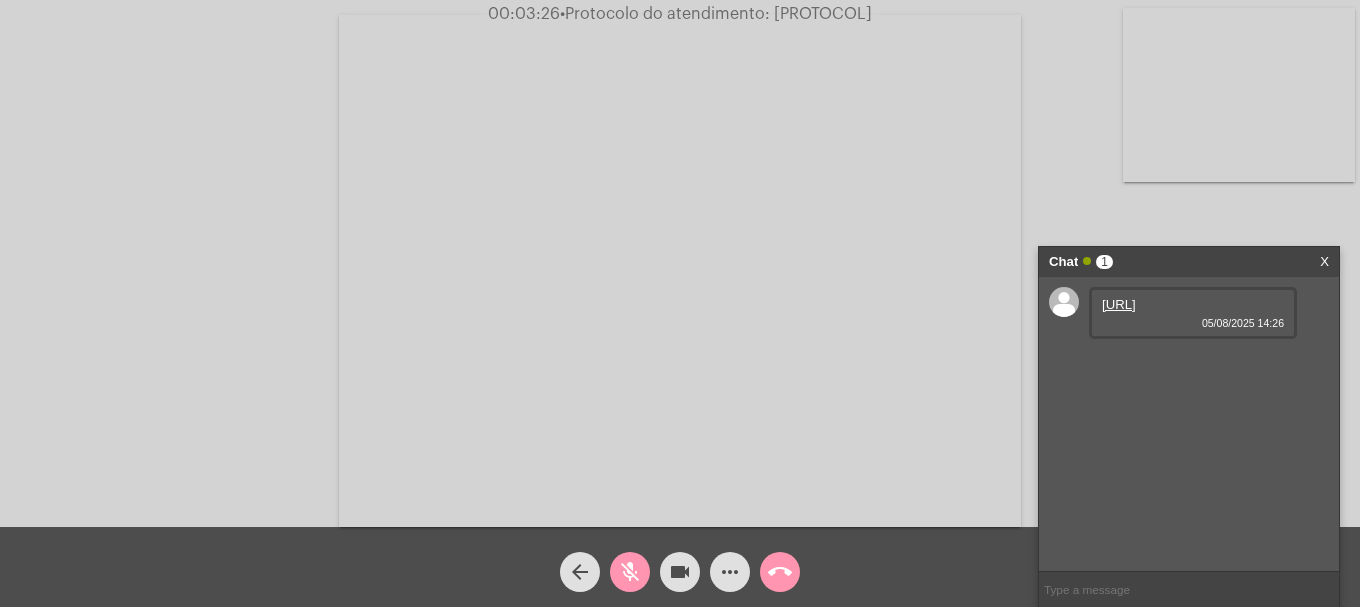click on "videocam" 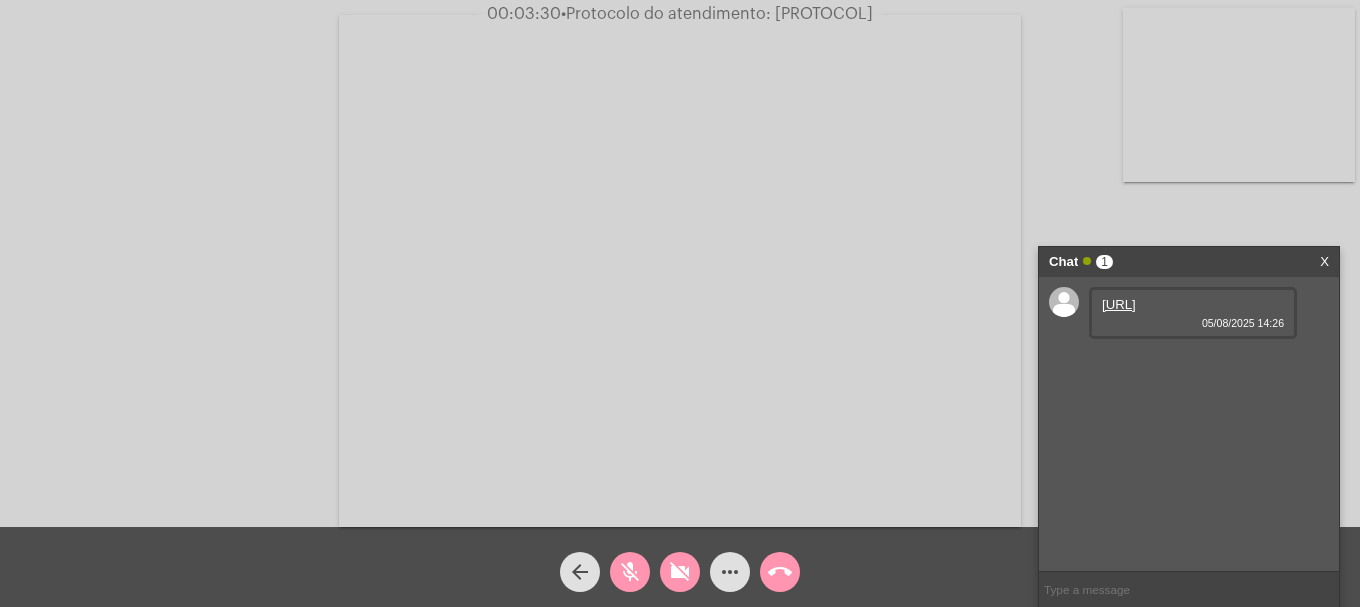 click on "videocam_off" 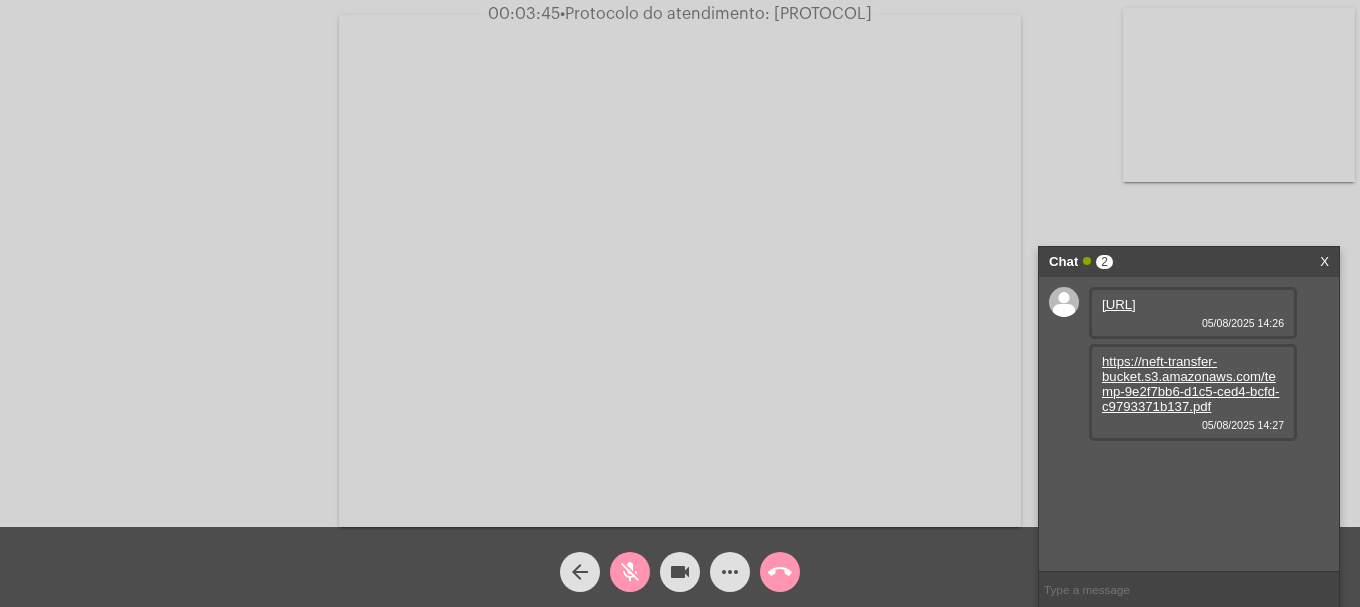 click on "https://neft-transfer-bucket.s3.amazonaws.com/temp-9e2f7bb6-d1c5-ced4-bcfd-c9793371b137.pdf" at bounding box center (1190, 384) 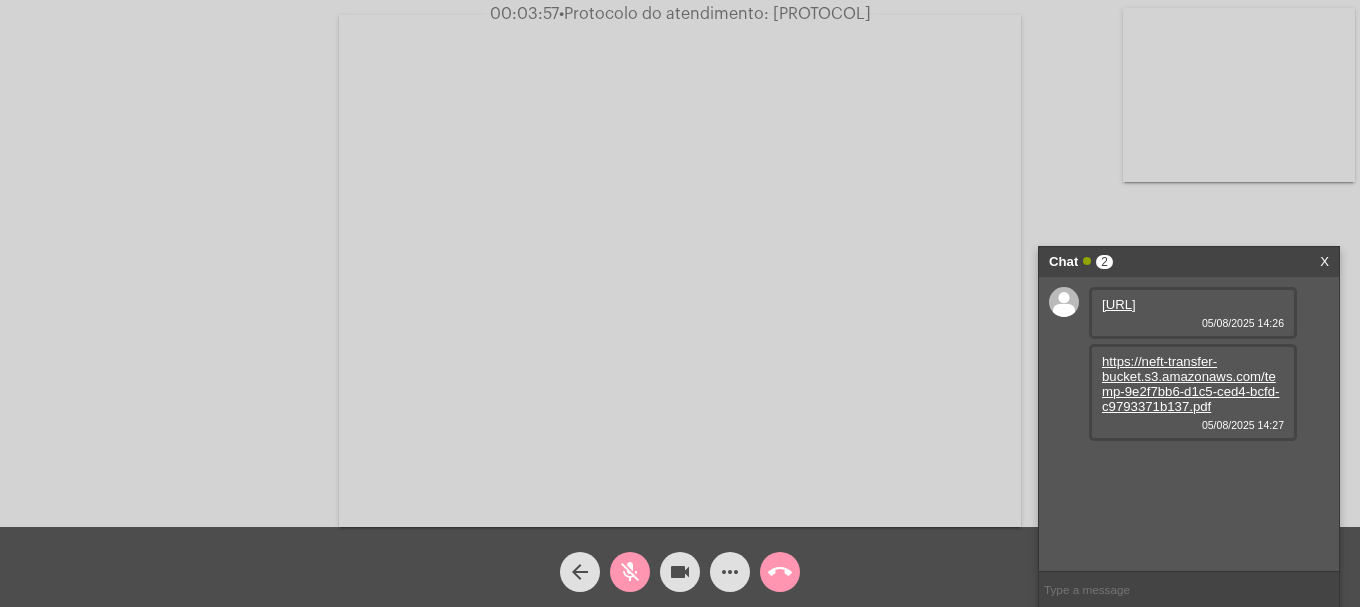 click on "mic_off" 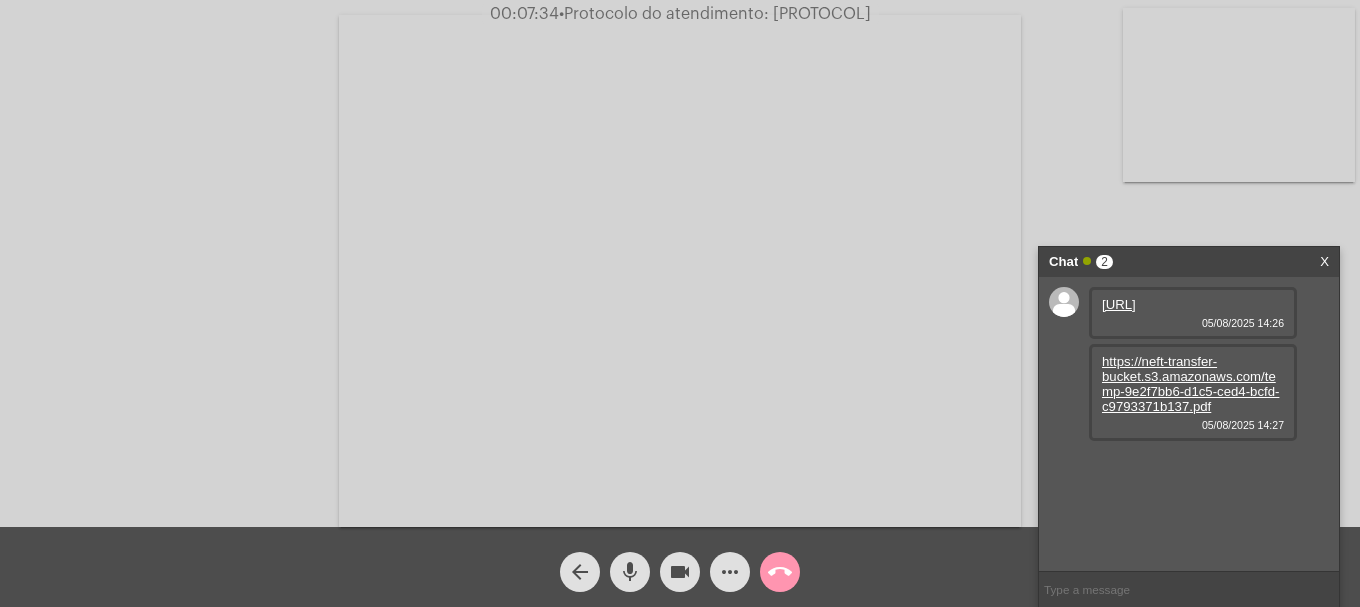 click on "more_horiz" 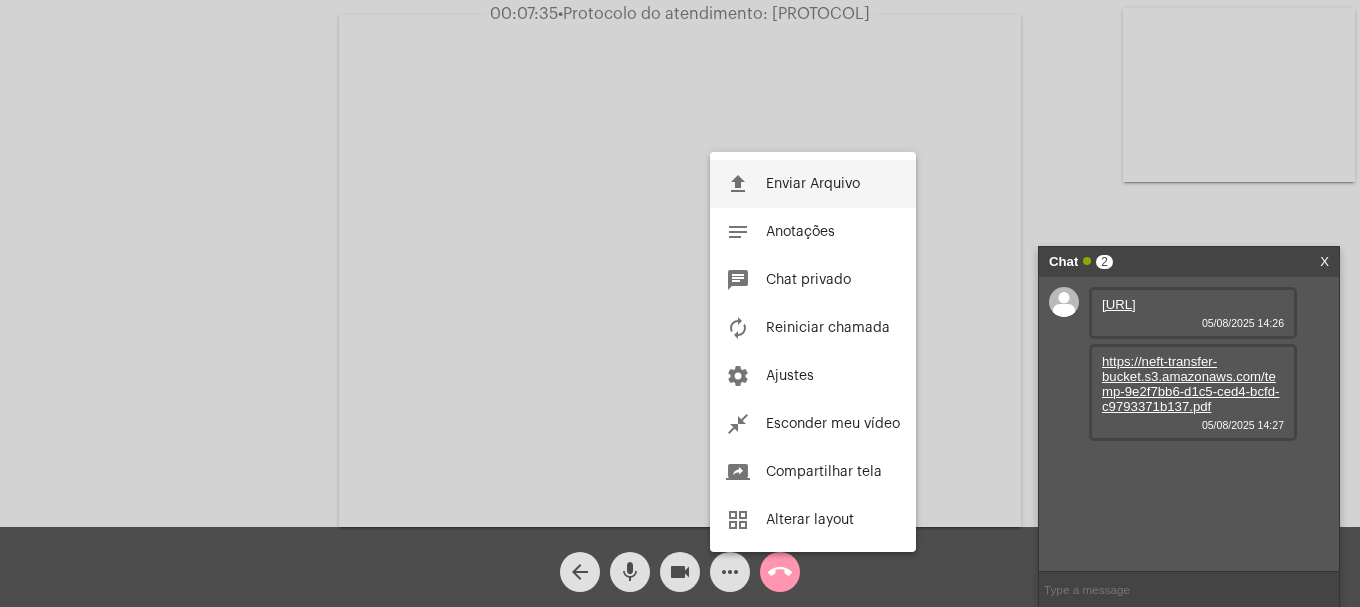 click on "Enviar Arquivo" at bounding box center (813, 184) 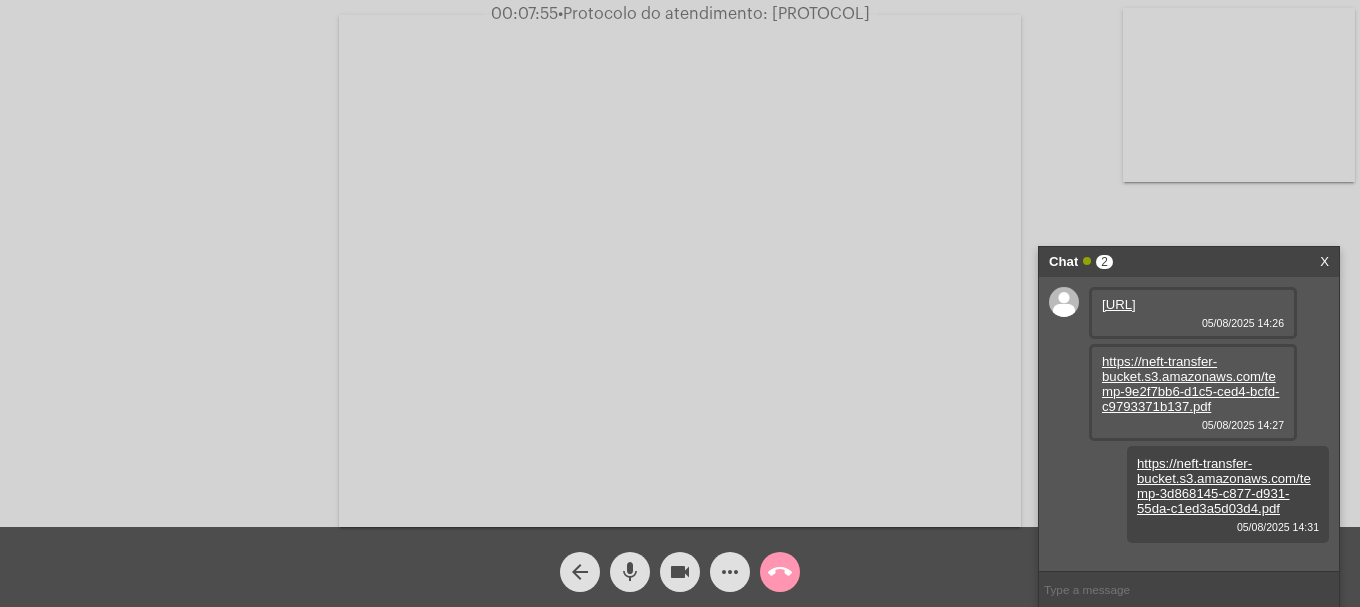 scroll, scrollTop: 17, scrollLeft: 0, axis: vertical 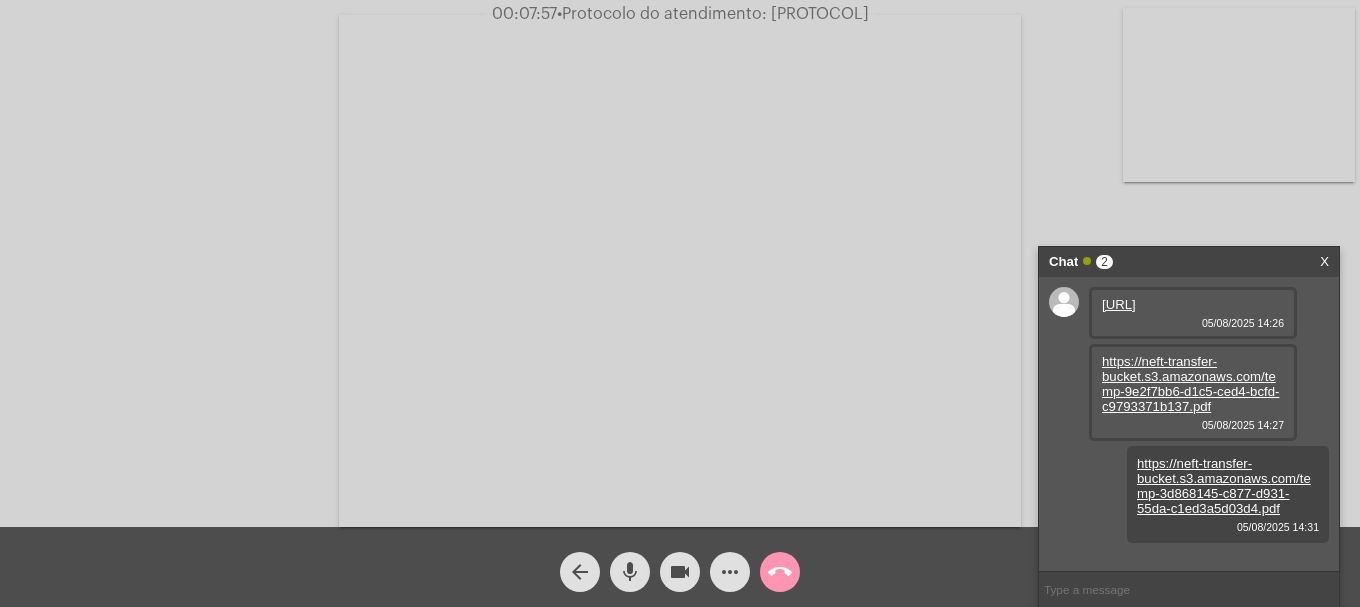 click on "•  Protocolo do atendimento: [PROTOCOL]" 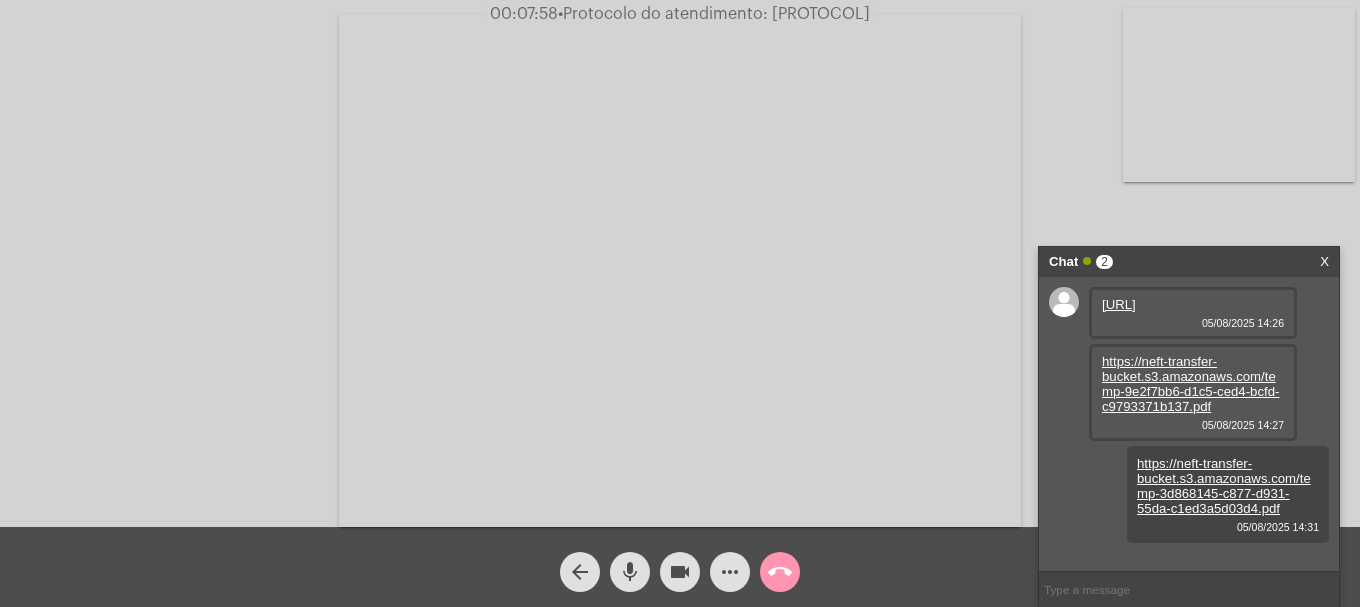 copy on "[PROTOCOL]" 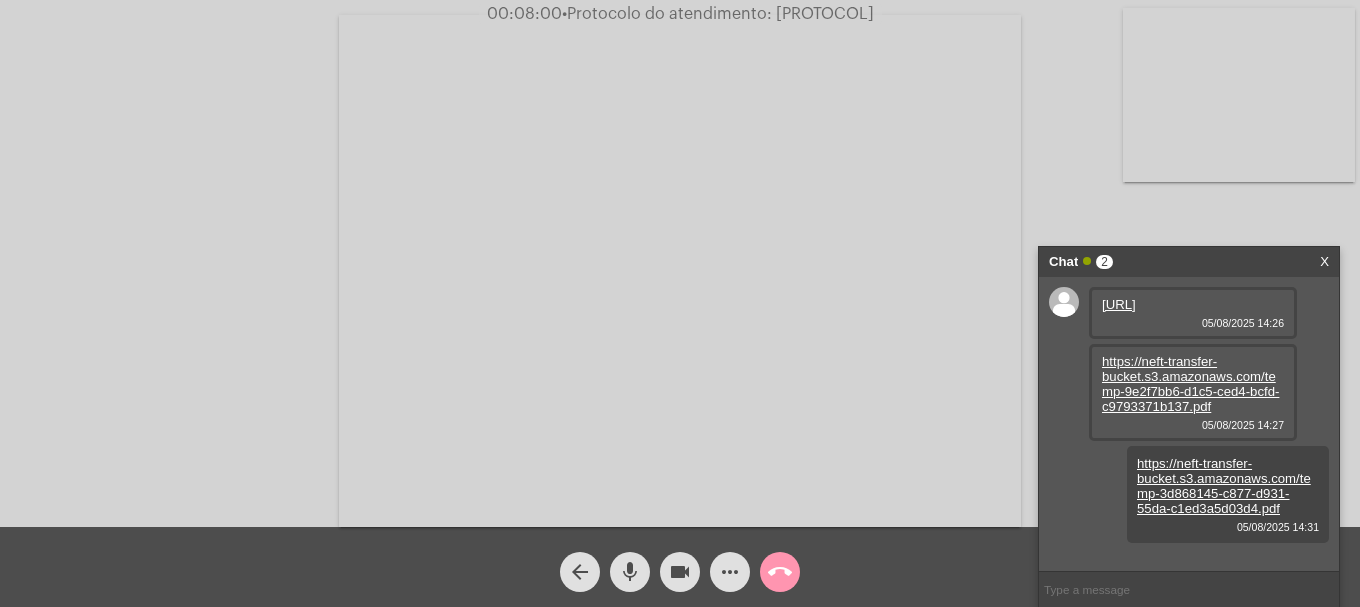 click at bounding box center (1189, 589) 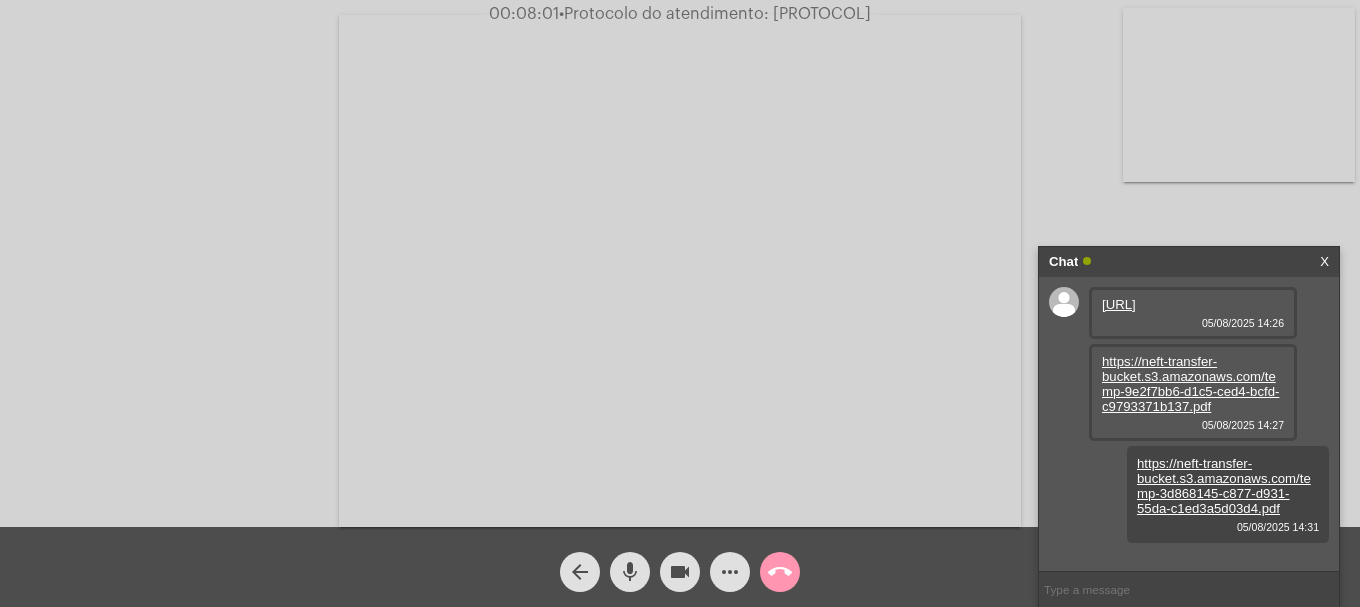 paste on "[PROTOCOL]" 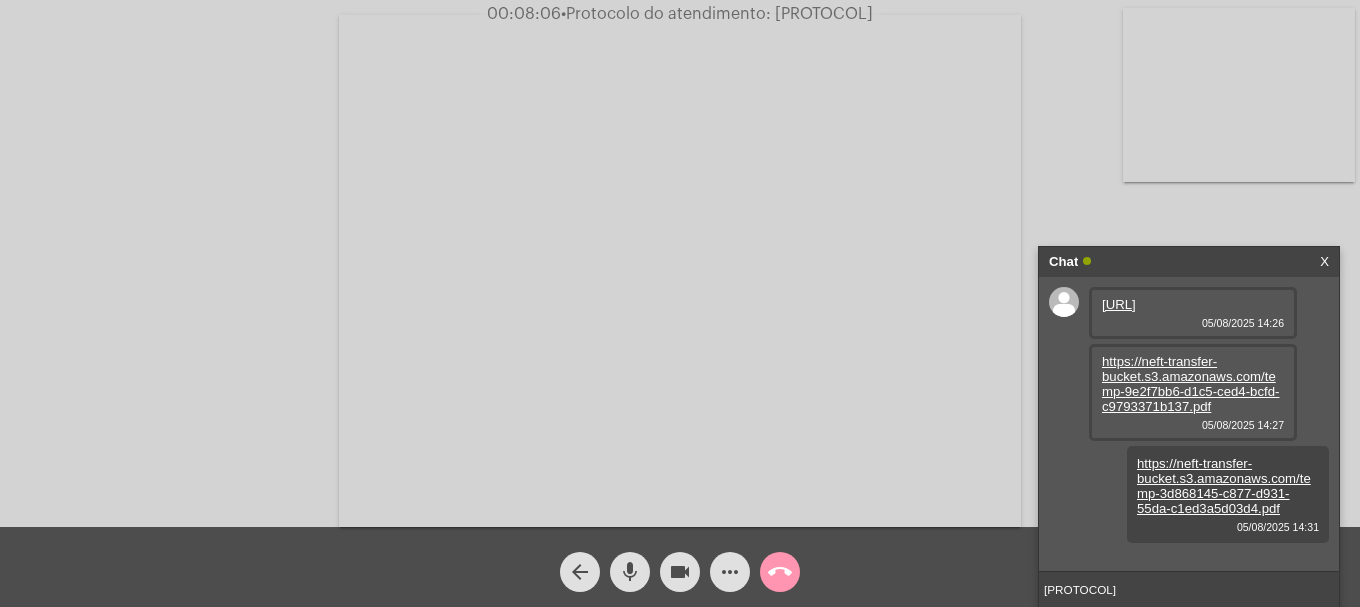 type 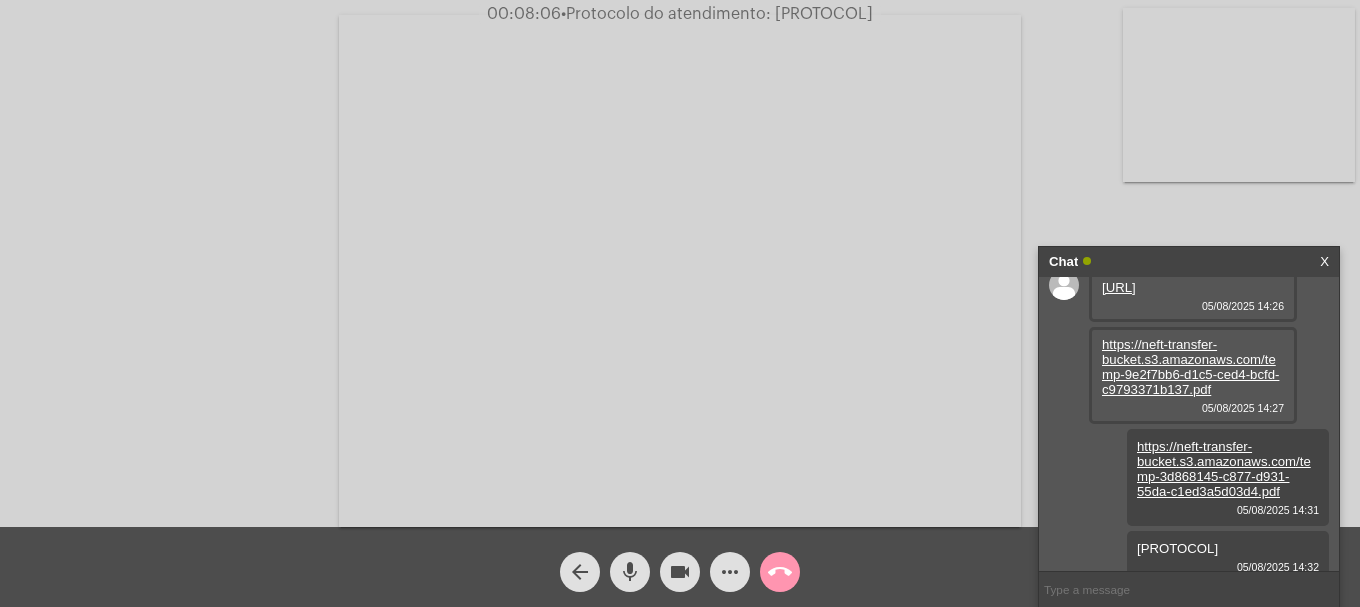 scroll, scrollTop: 74, scrollLeft: 0, axis: vertical 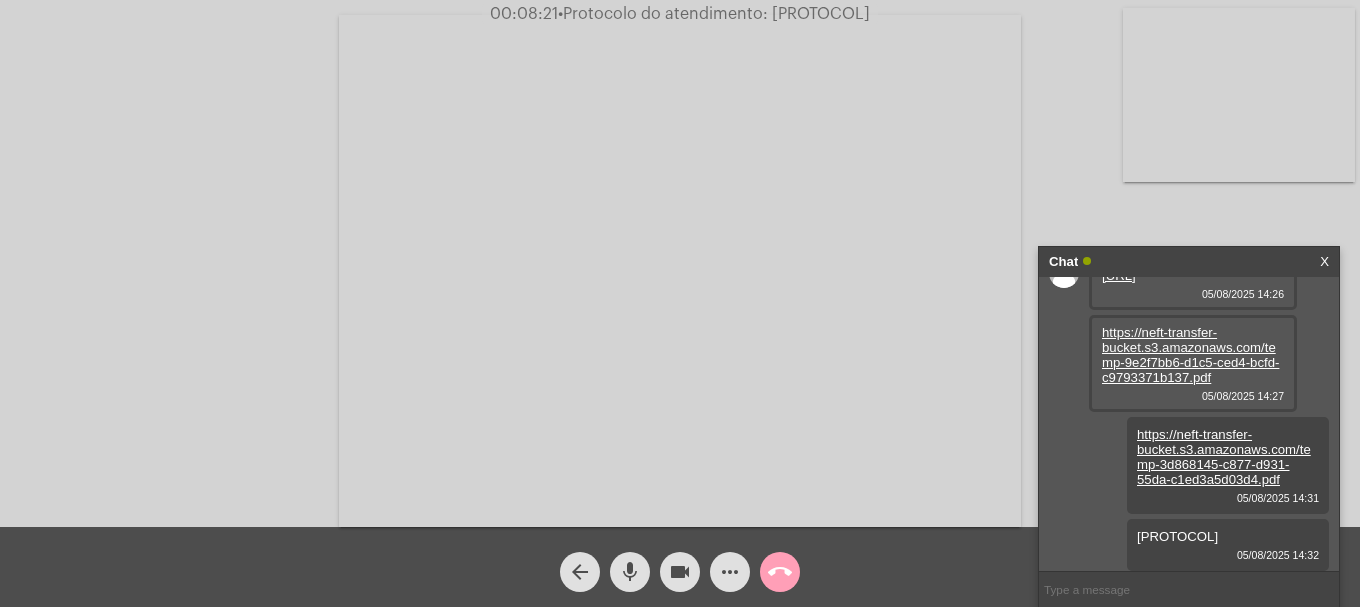 click on "call_end" 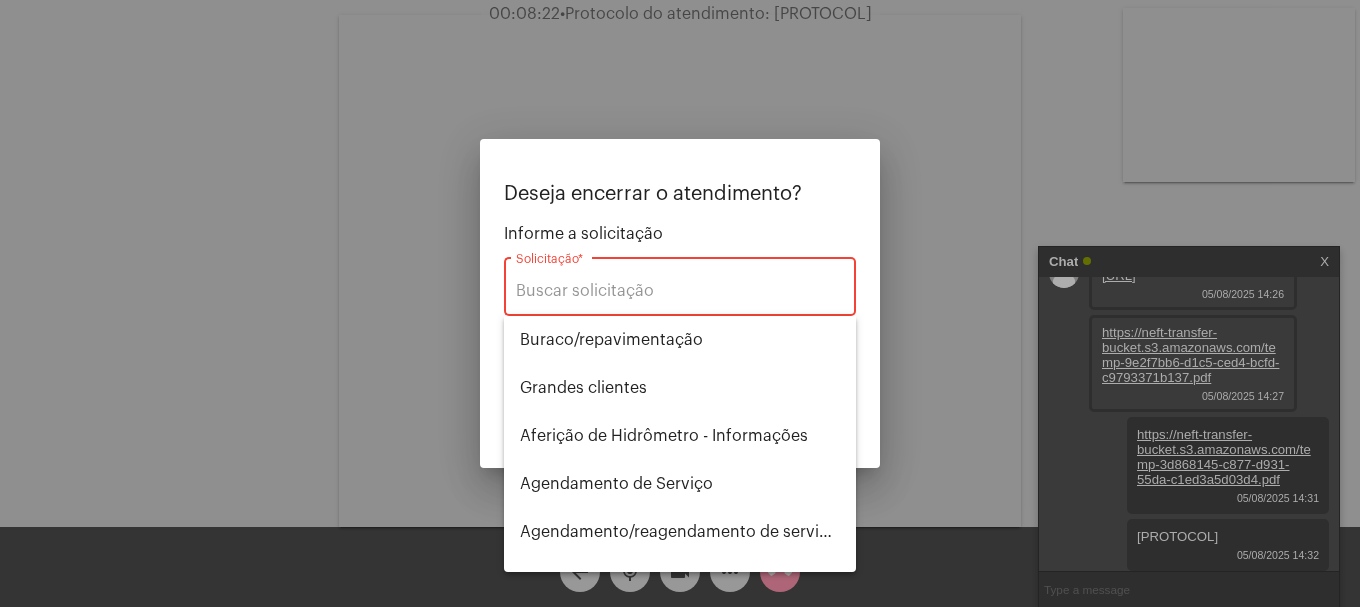 click on "Solicitação  *" at bounding box center [680, 284] 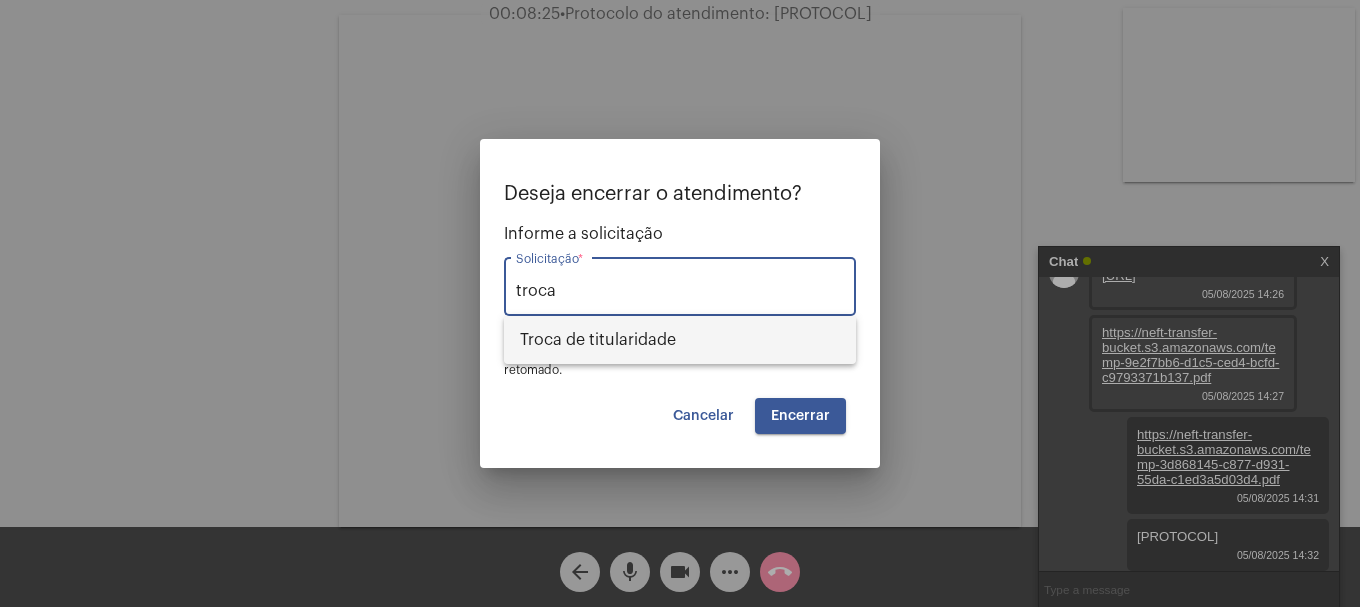 click on "Troca de titularidade" at bounding box center [680, 340] 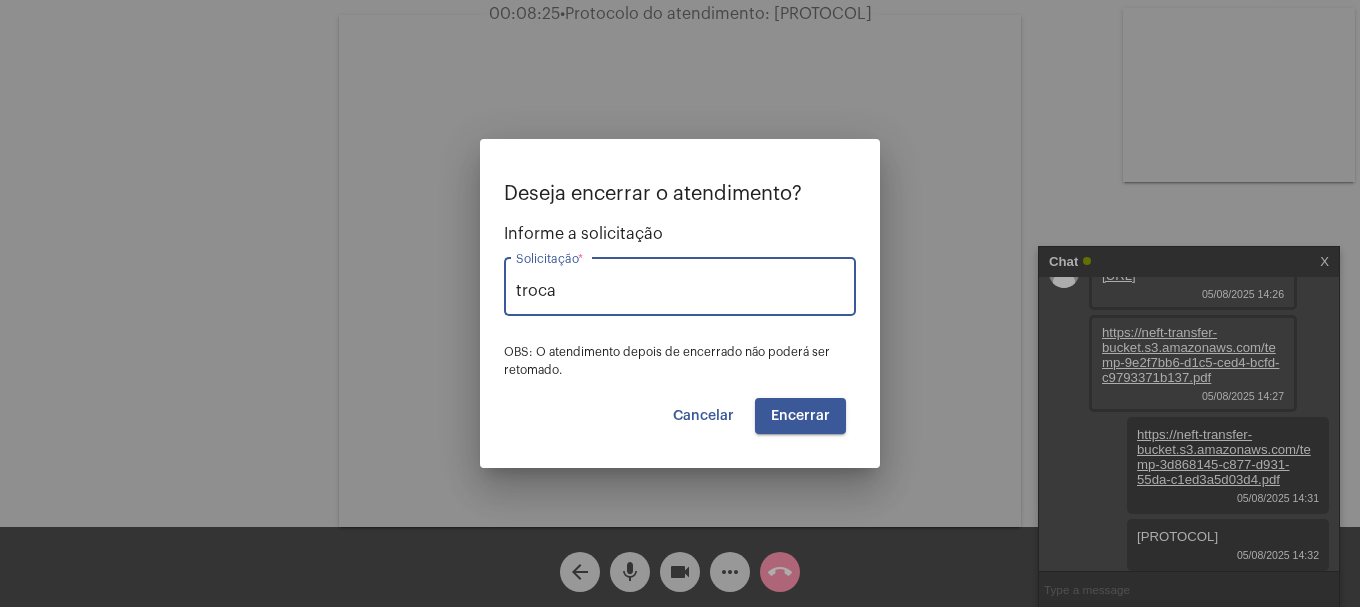 type on "Troca de titularidade" 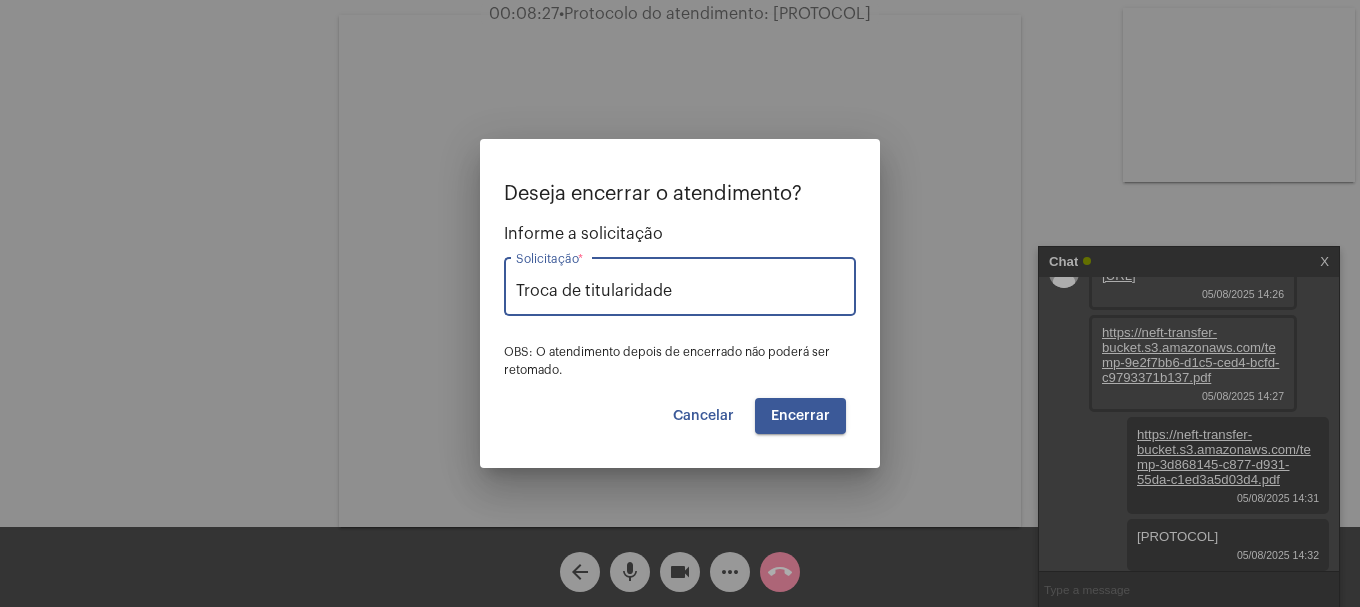 click on "Encerrar" at bounding box center [800, 416] 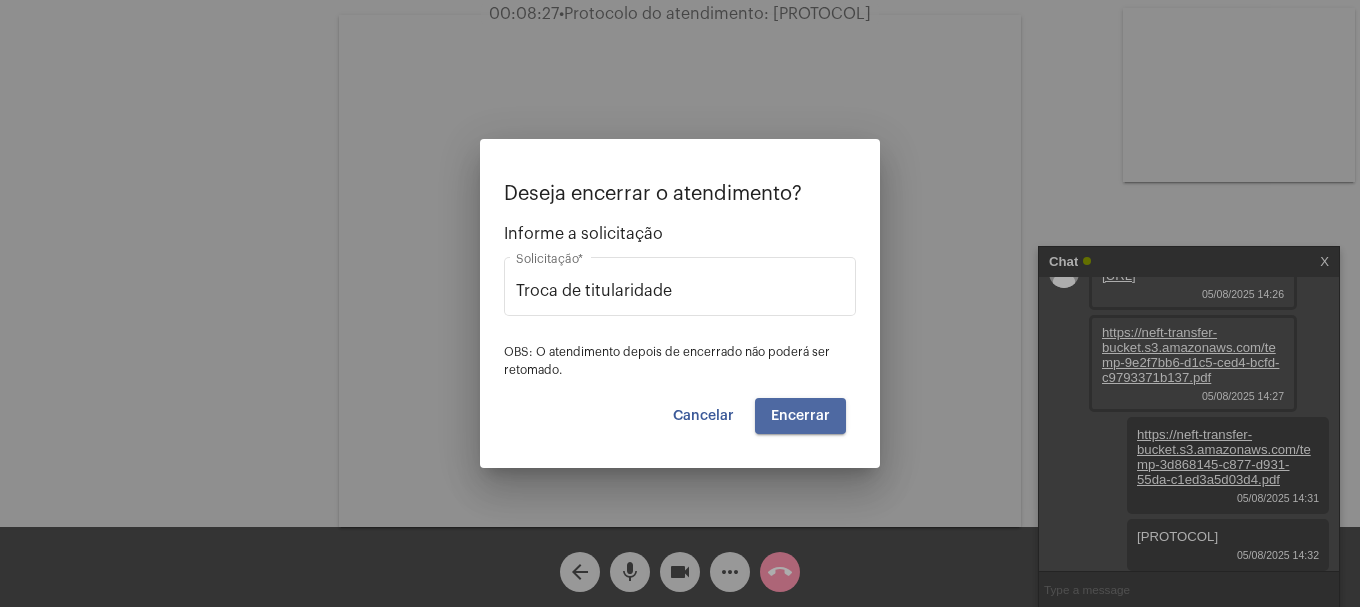 click on "Encerrar" at bounding box center (800, 416) 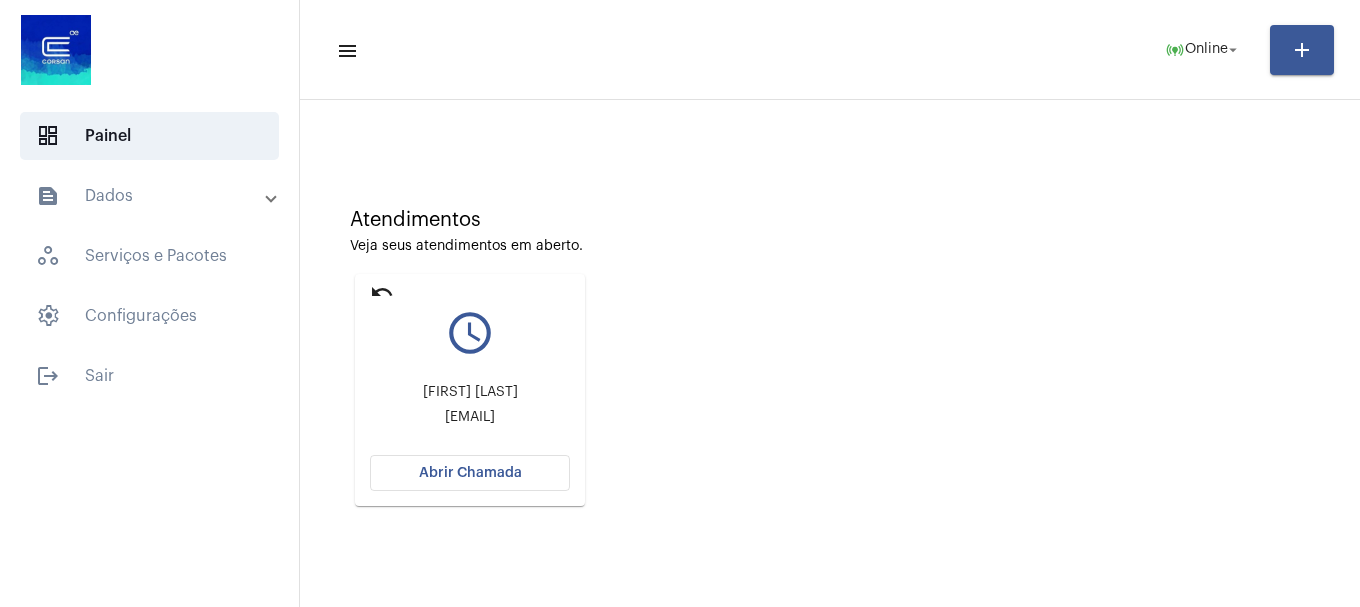 scroll, scrollTop: 200, scrollLeft: 0, axis: vertical 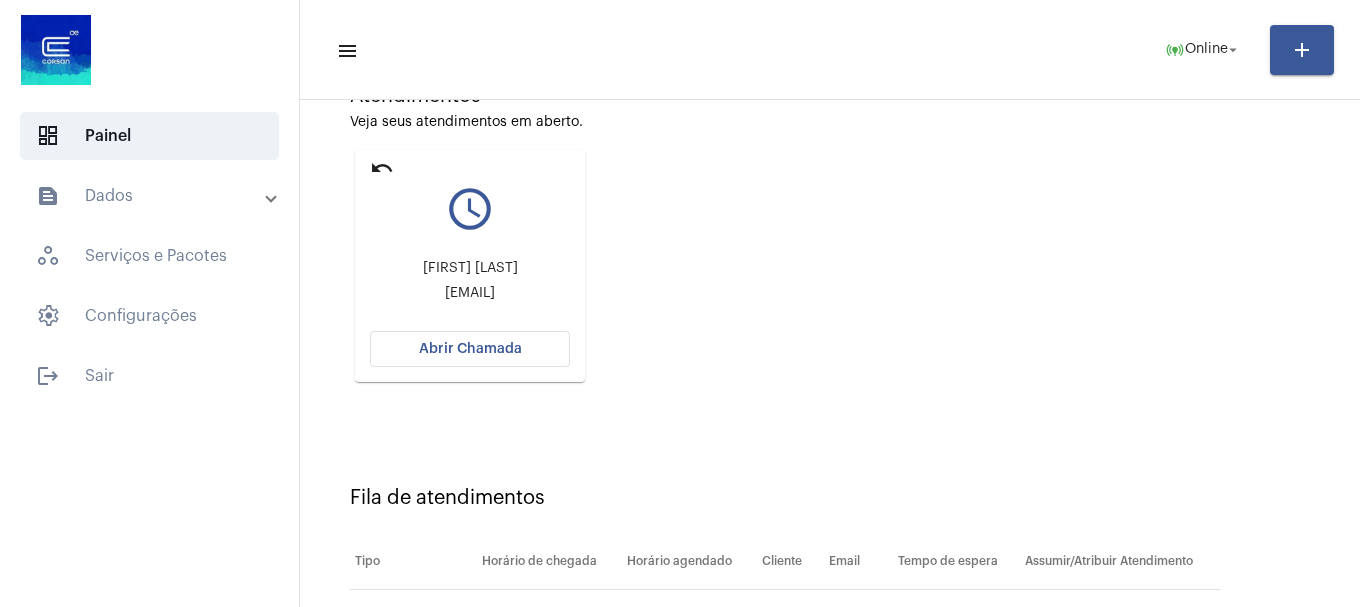 click on "Abrir Chamada" 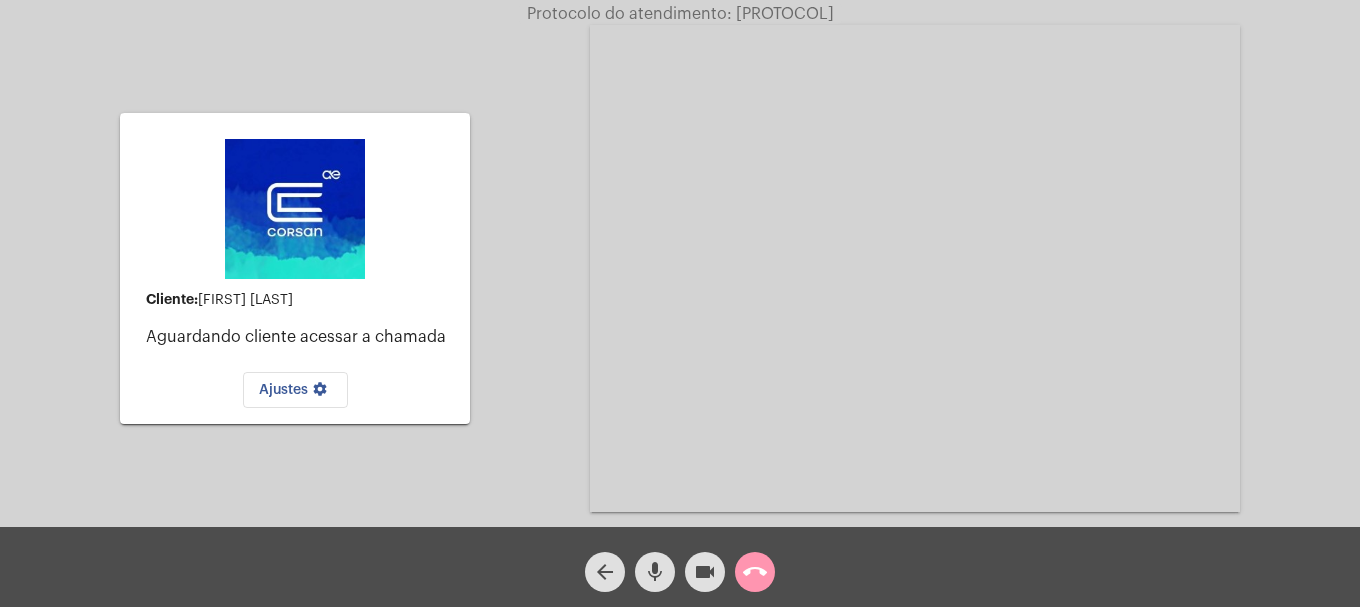 click on "call_end" 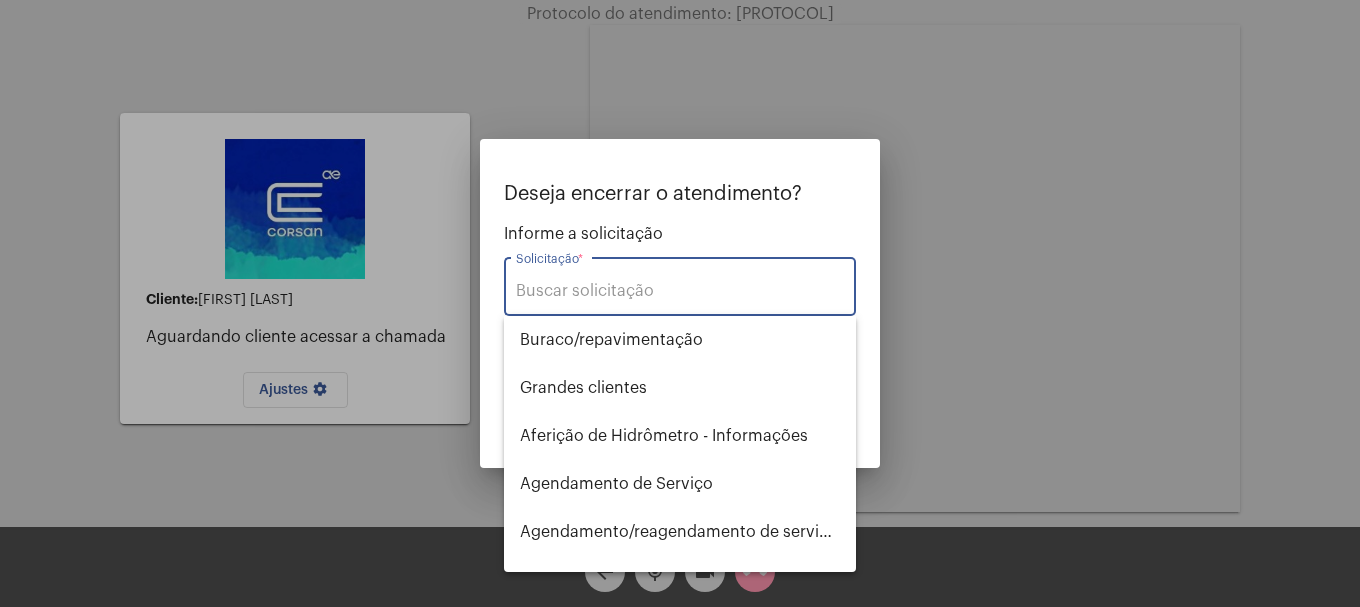 click on "Solicitação  *" at bounding box center (680, 291) 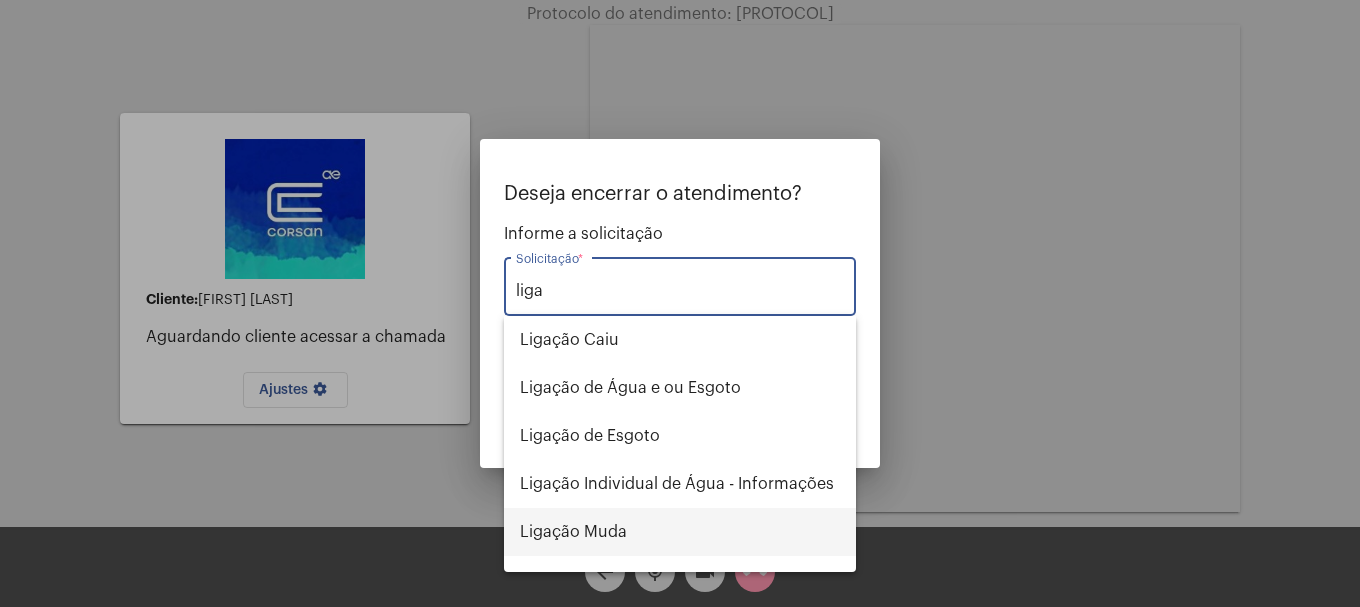 click on "Ligação Muda" at bounding box center [680, 532] 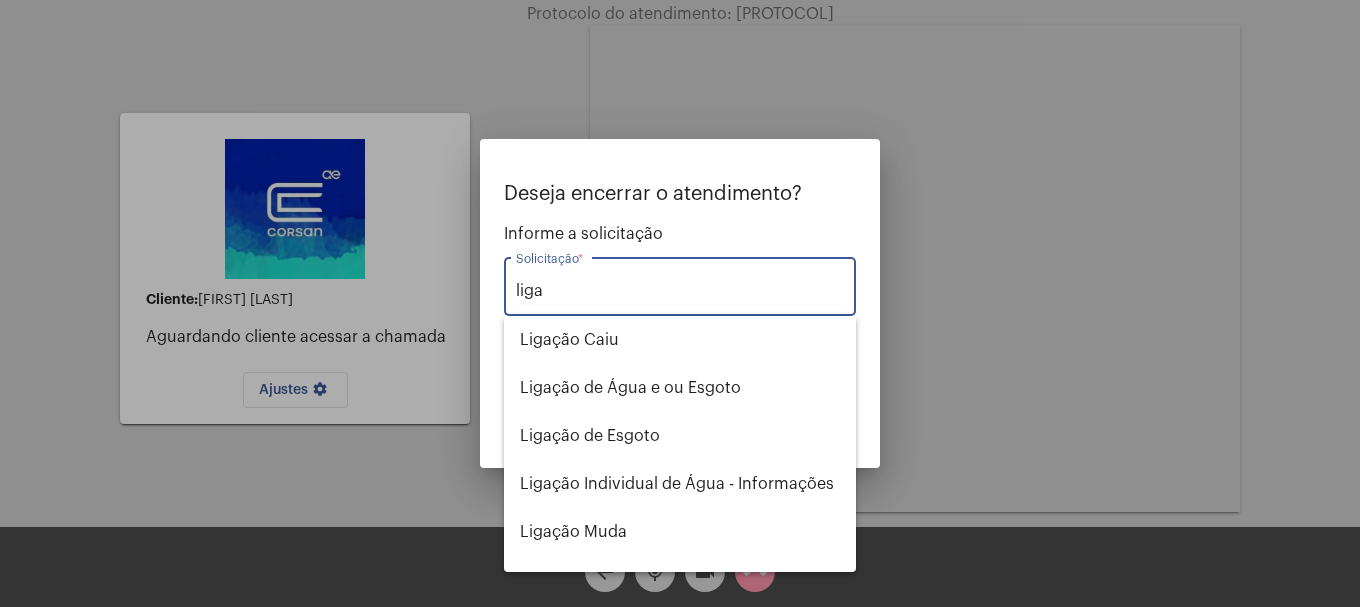 type on "Ligação Muda" 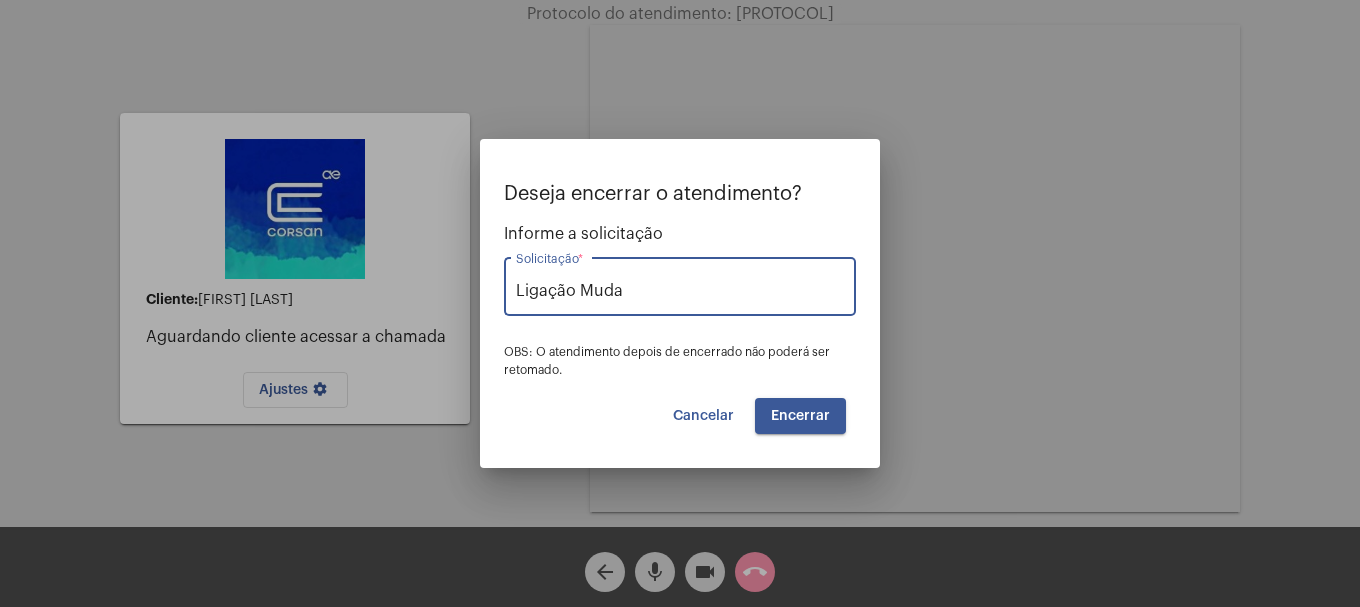 click on "Encerrar" at bounding box center [800, 416] 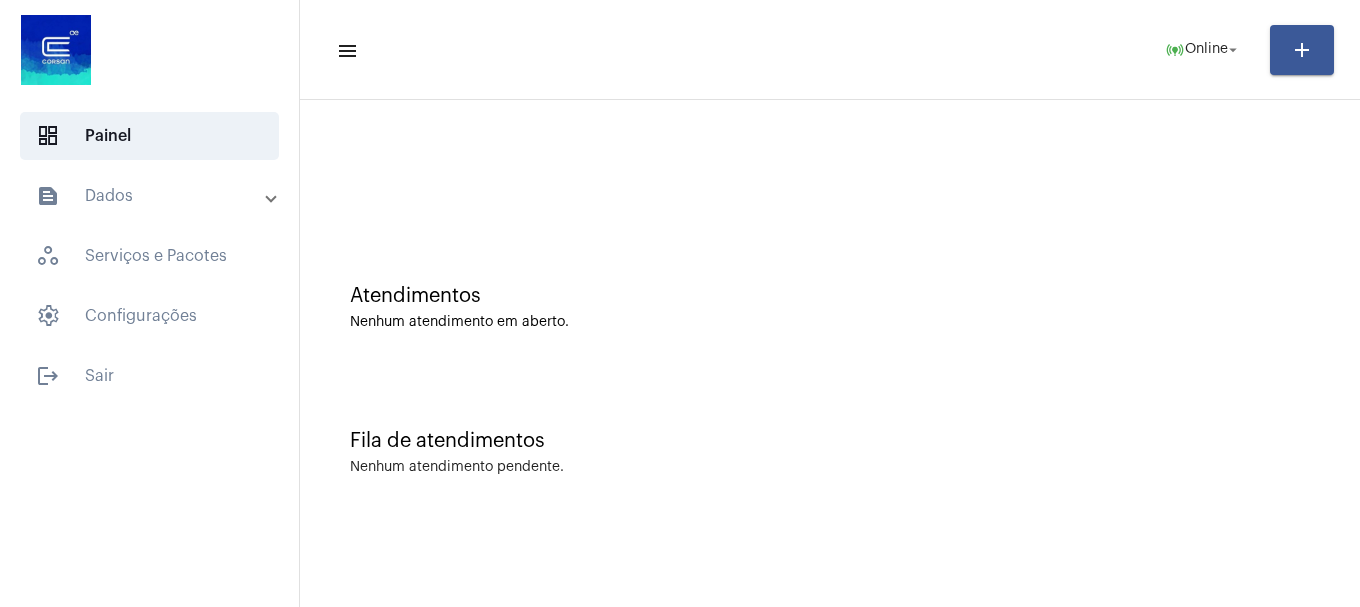 click on "Fila de atendimentos Nenhum atendimento pendente." 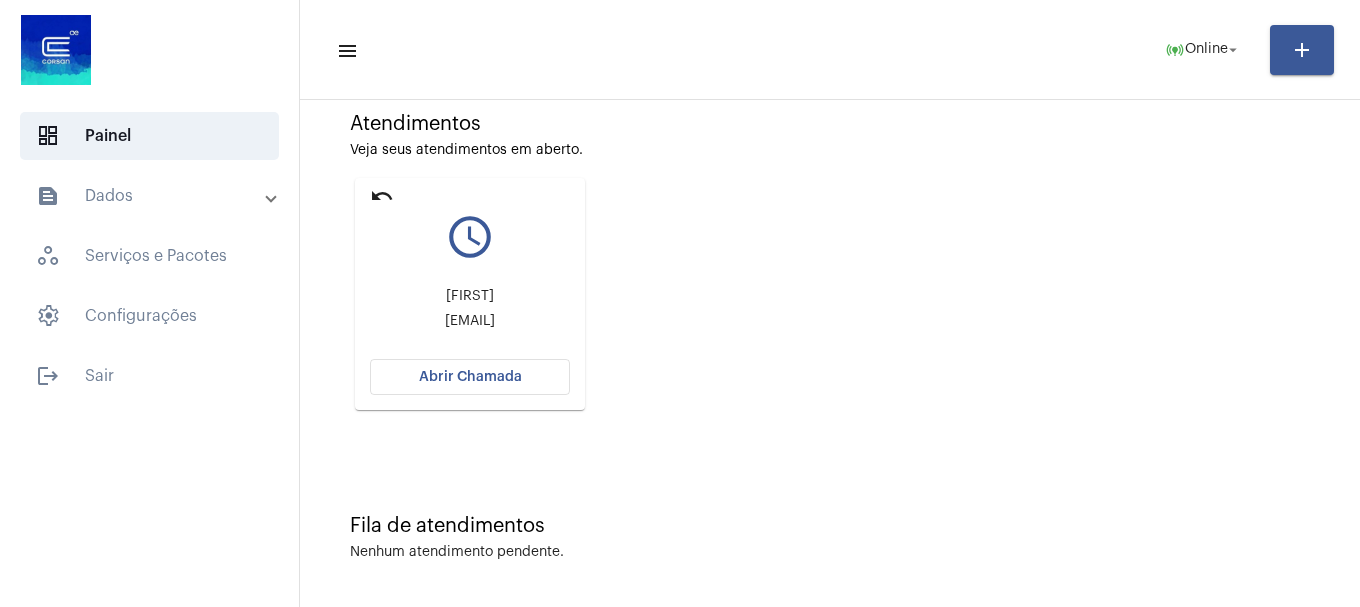 scroll, scrollTop: 175, scrollLeft: 0, axis: vertical 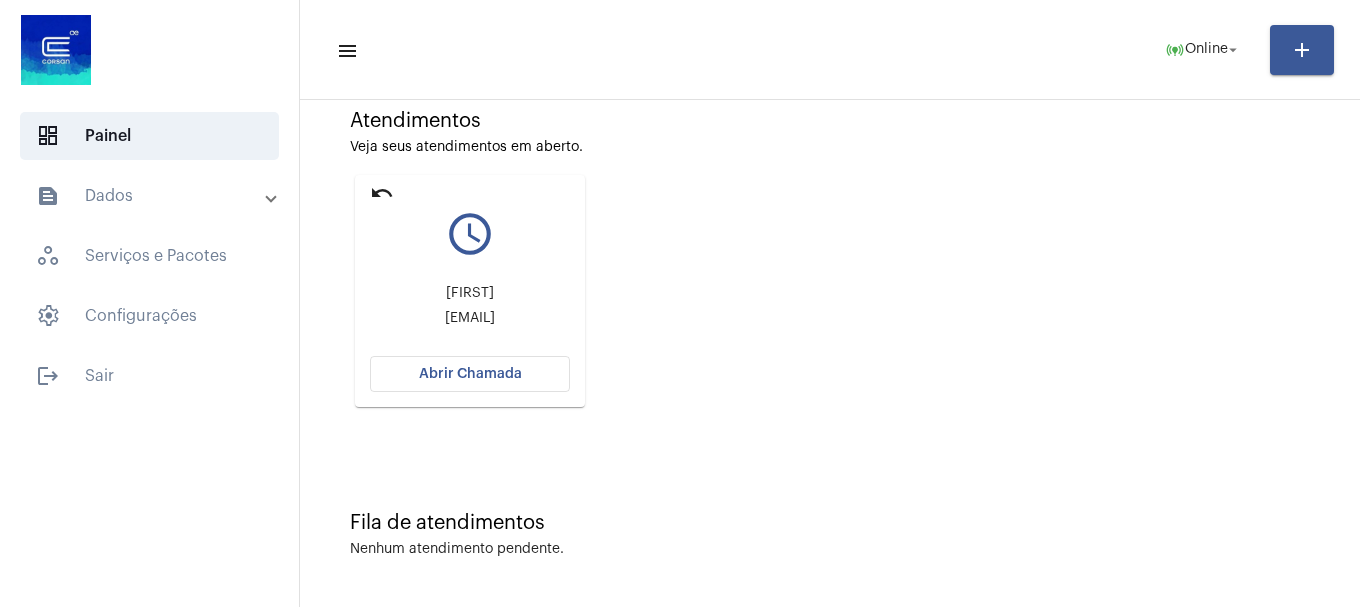 click on "Abrir Chamada" 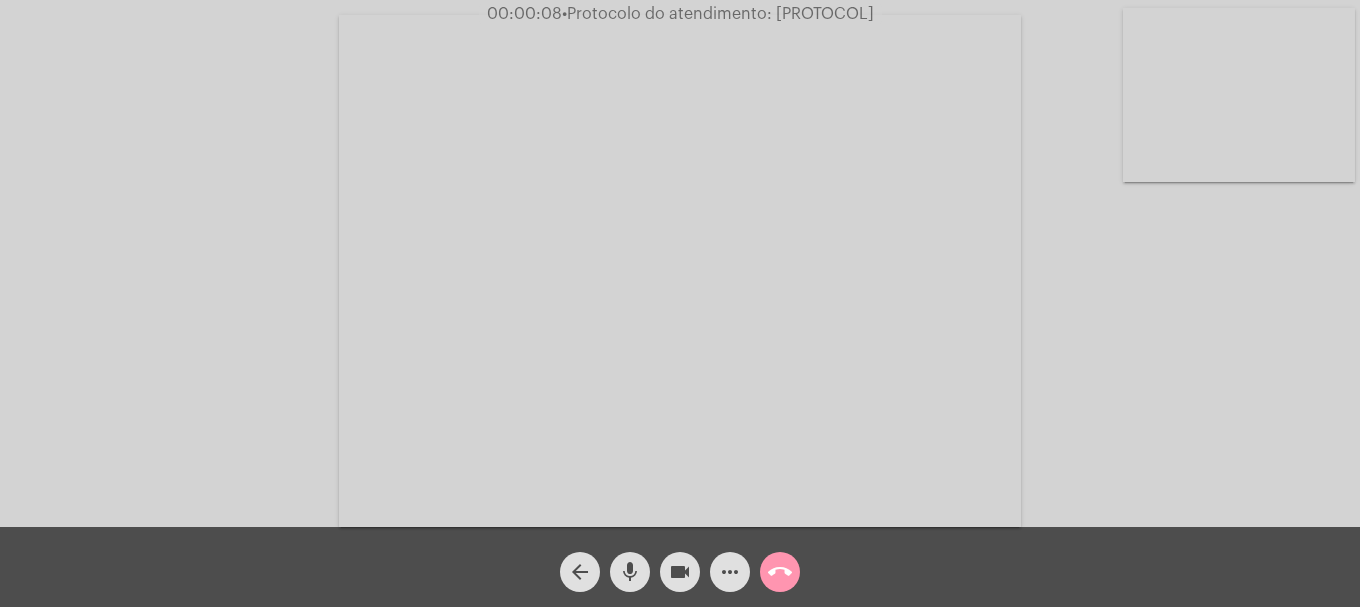 click on "videocam" 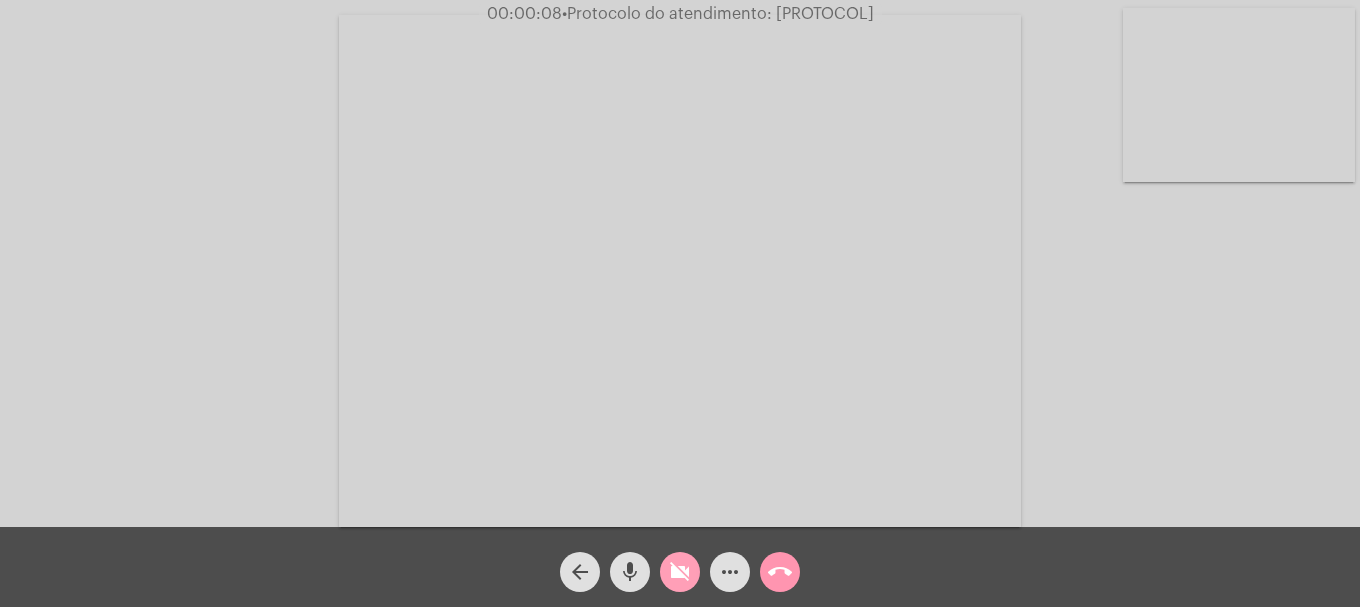 click on "videocam_off" 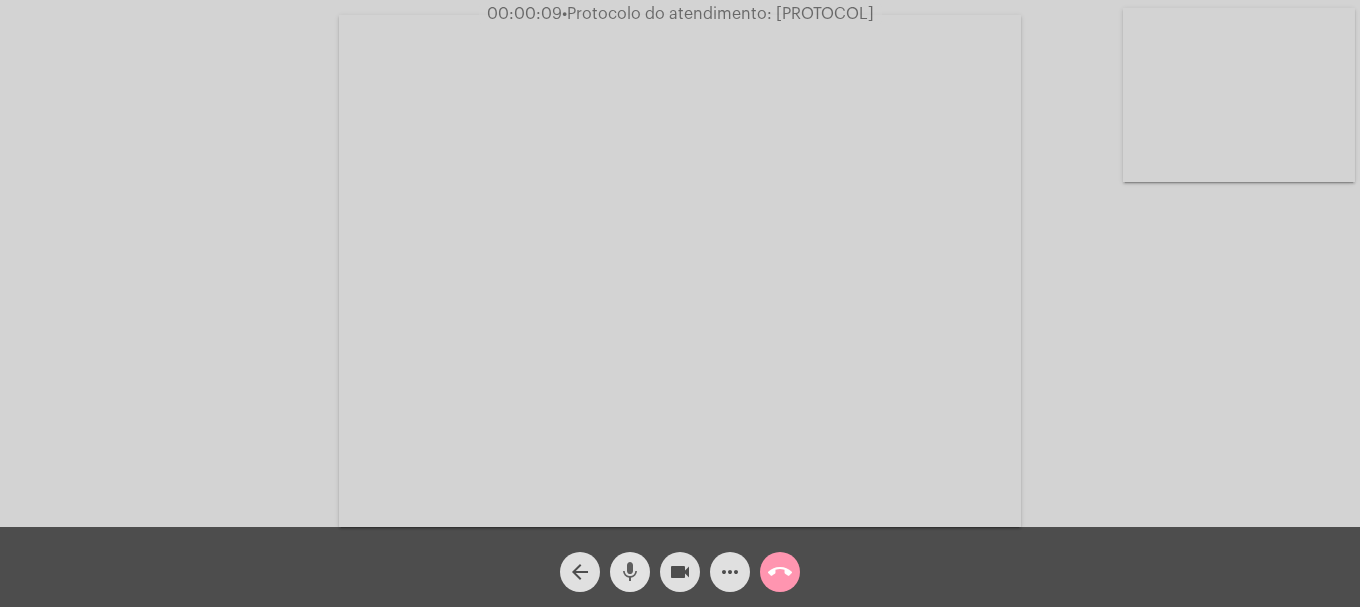 click on "mic" 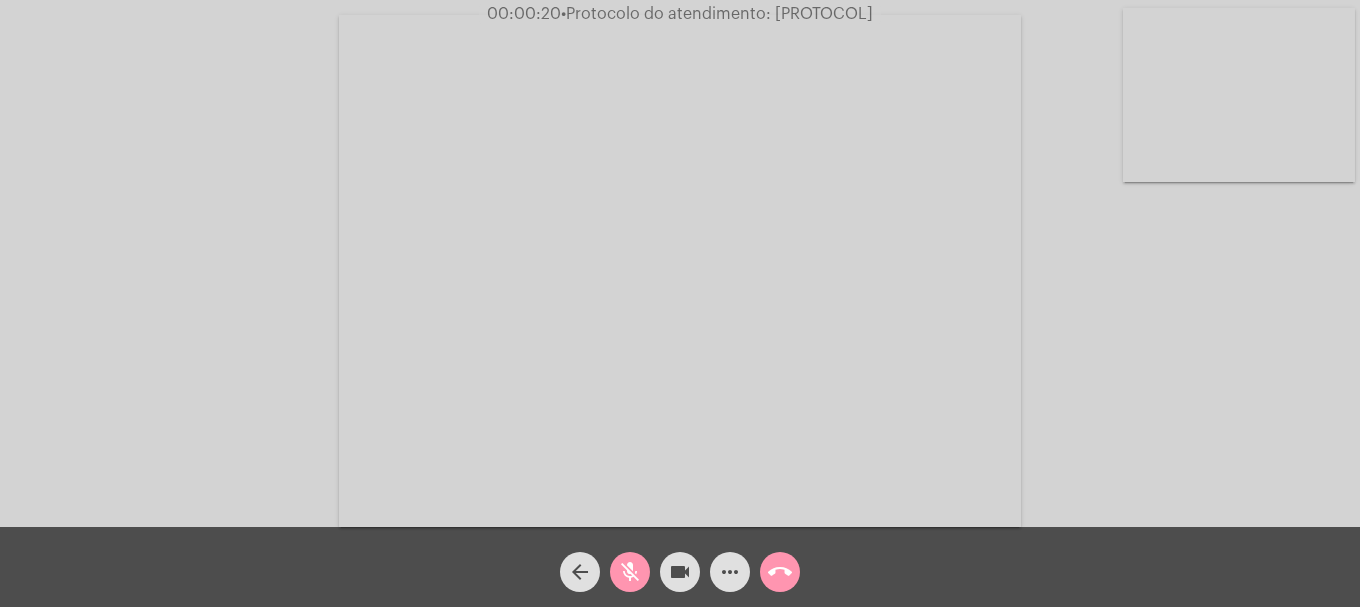 click on "mic_off" 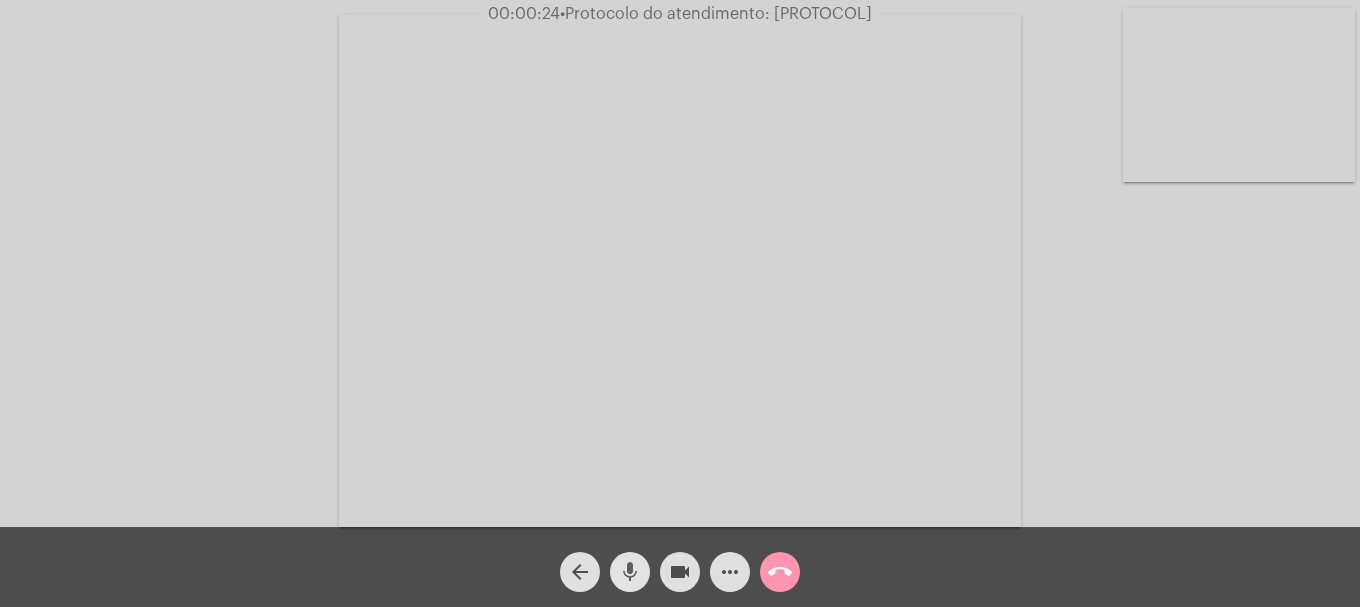 click on "mic" 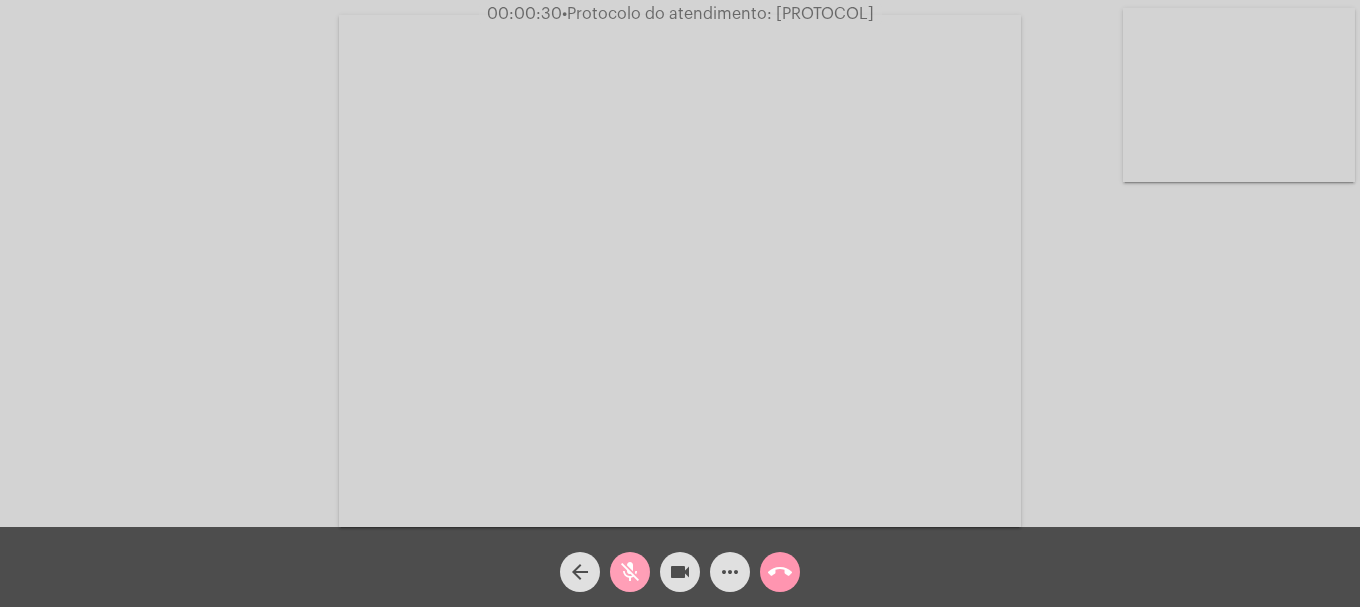 click on "mic_off" 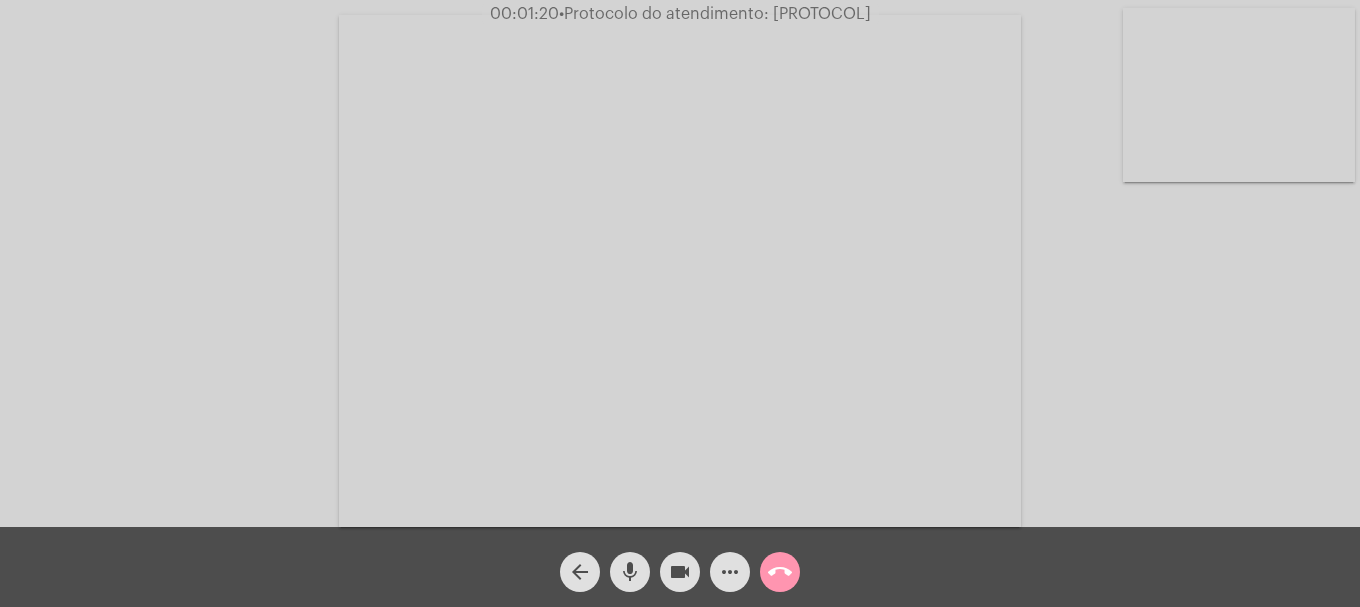 type 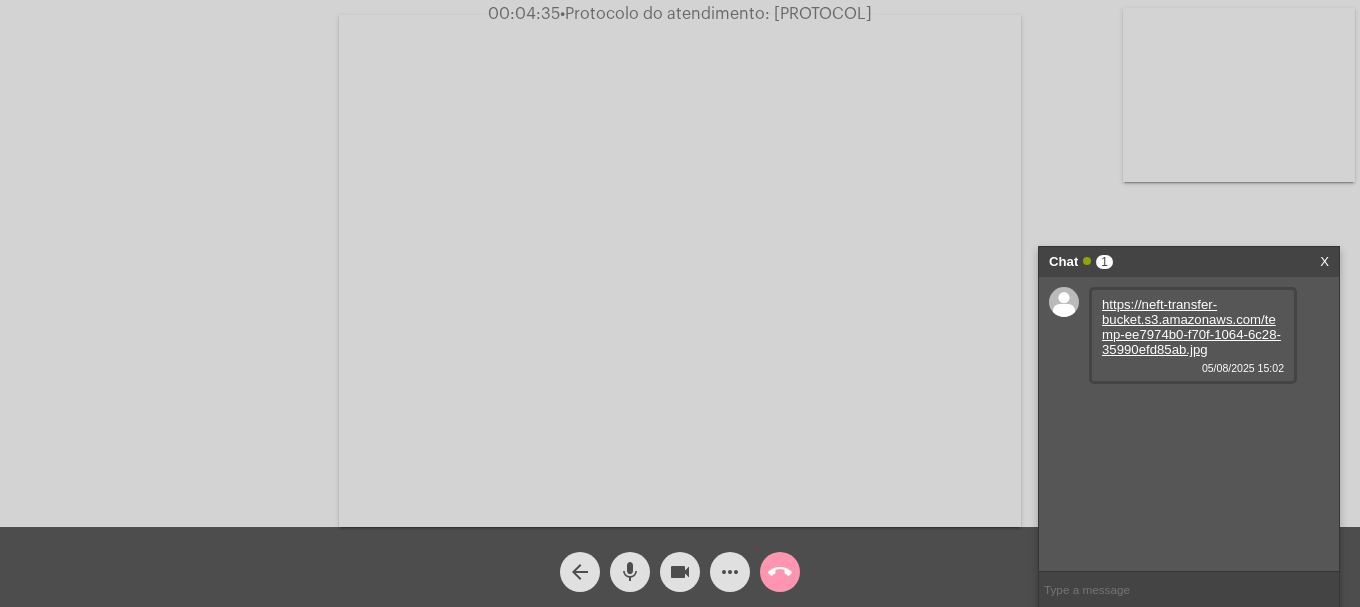click on "https://neft-transfer-bucket.s3.amazonaws.com/temp-ee7974b0-f70f-1064-6c28-35990efd85ab.jpg" at bounding box center [1191, 327] 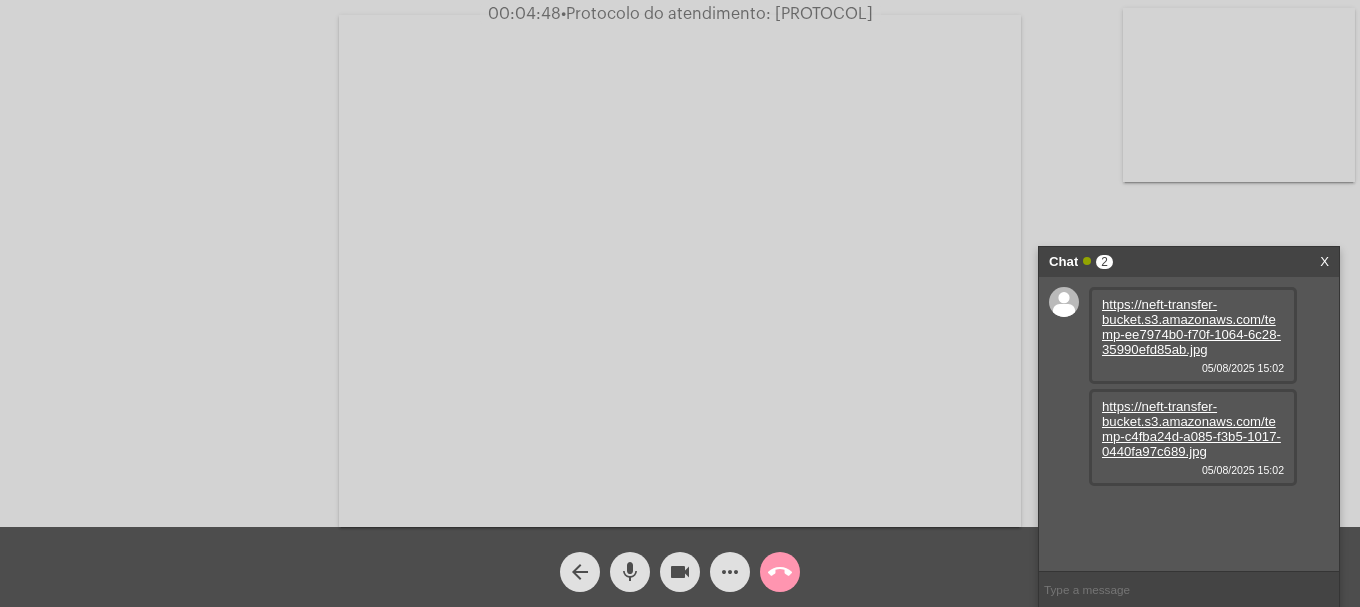 click on "https://neft-transfer-bucket.s3.amazonaws.com/temp-c4fba24d-a085-f3b5-1017-0440fa97c689.jpg" at bounding box center [1191, 429] 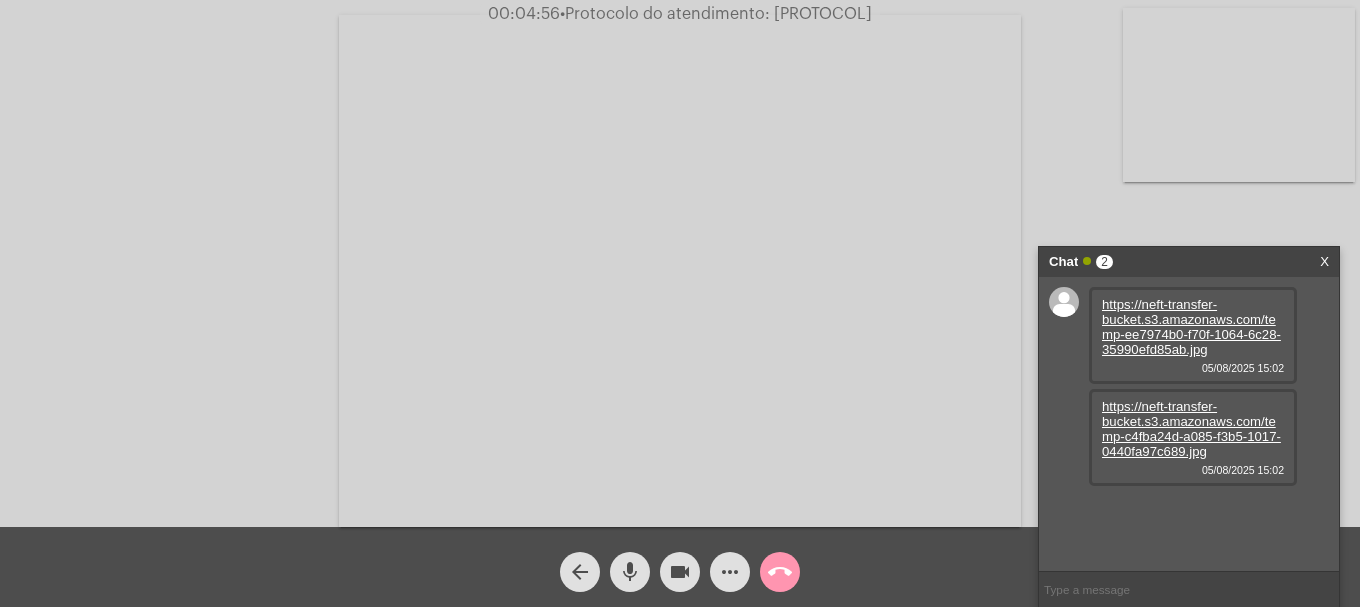 click on "https://neft-transfer-bucket.s3.amazonaws.com/temp-c4fba24d-a085-f3b5-1017-0440fa97c689.jpg" at bounding box center [1191, 429] 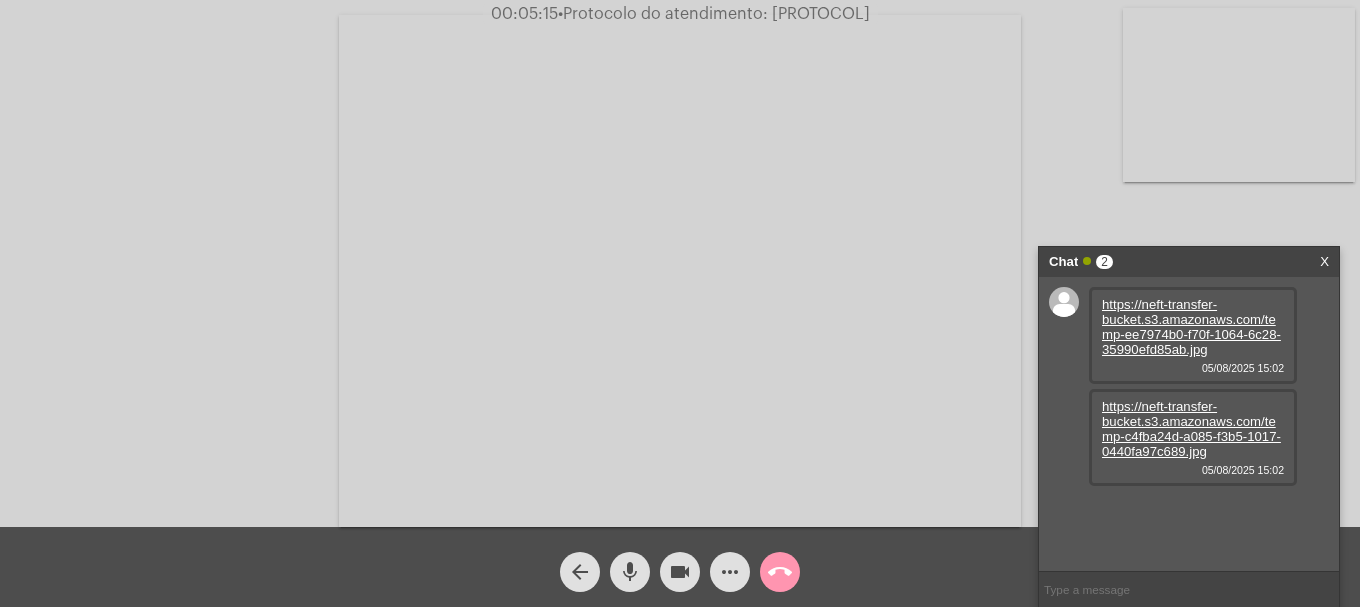 click on "https://neft-transfer-bucket.s3.amazonaws.com/temp-ee7974b0-f70f-1064-6c28-35990efd85ab.jpg" at bounding box center (1191, 327) 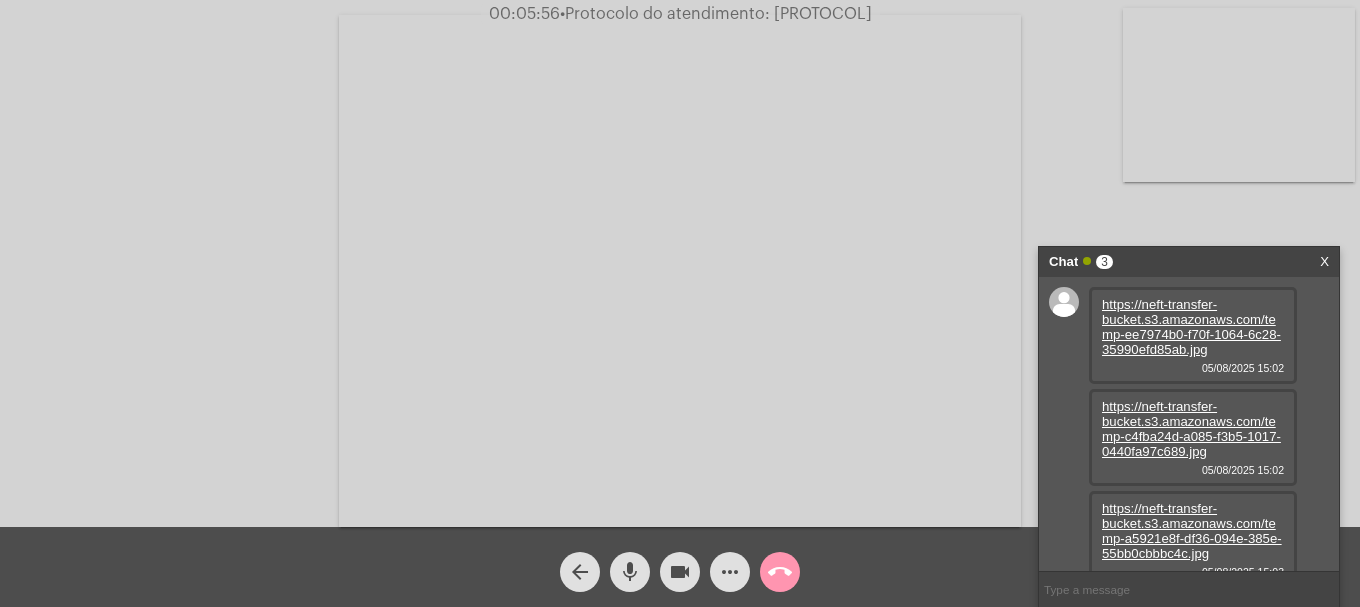 scroll, scrollTop: 17, scrollLeft: 0, axis: vertical 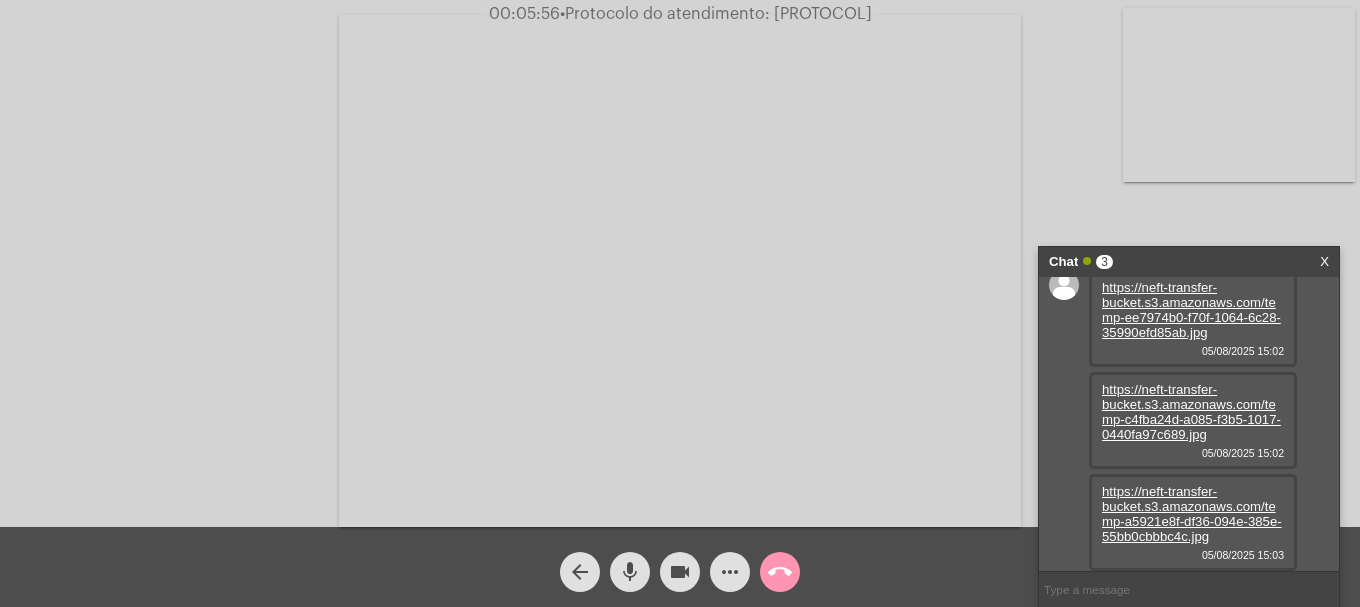 click on "https://neft-transfer-bucket.s3.amazonaws.com/temp-a5921e8f-df36-094e-385e-55bb0cbbbc4c.jpg" at bounding box center [1192, 514] 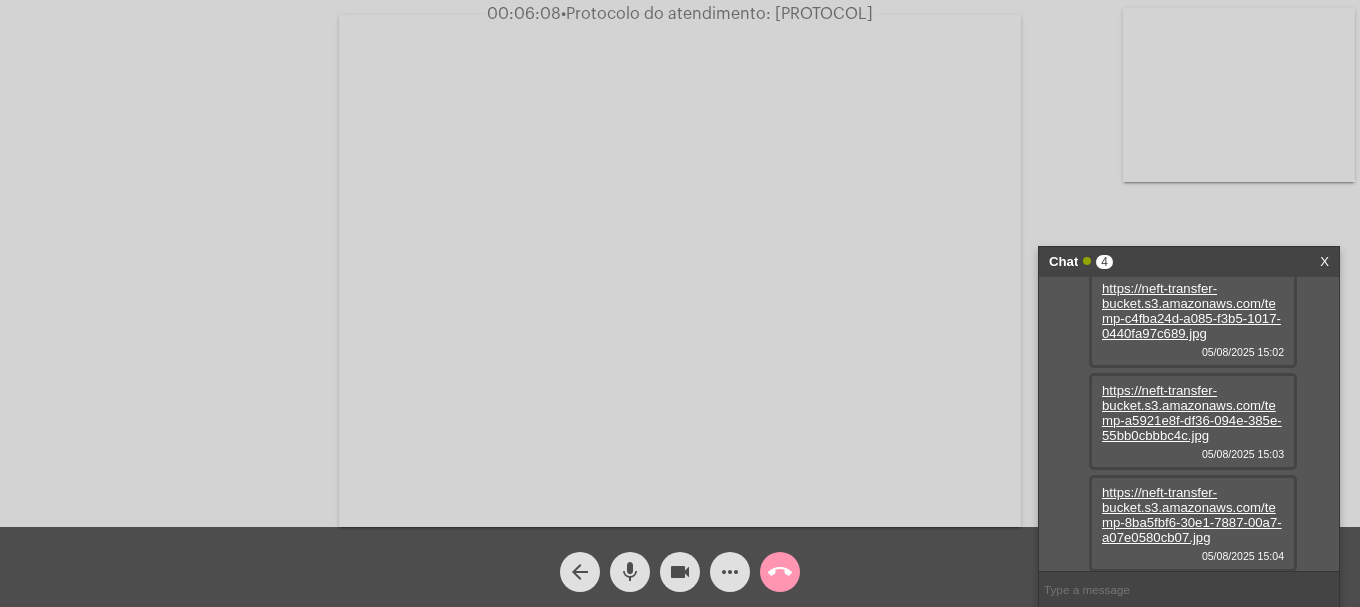scroll, scrollTop: 119, scrollLeft: 0, axis: vertical 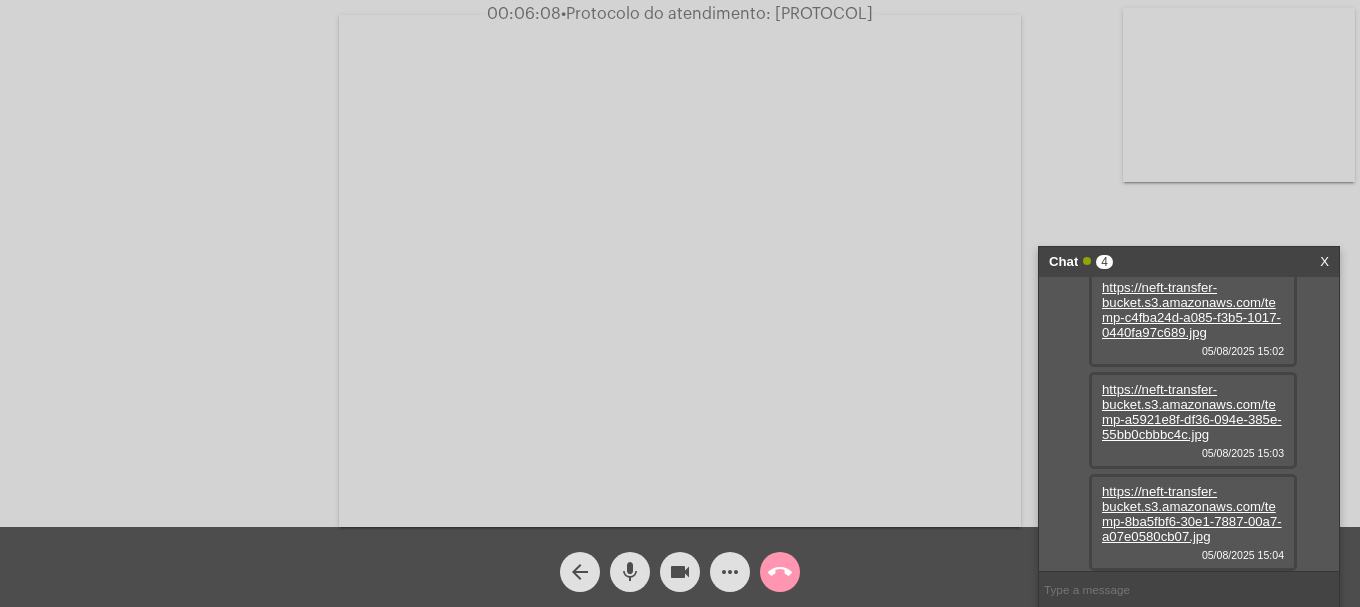 click on "https://neft-transfer-bucket.s3.amazonaws.com/temp-8ba5fbf6-30e1-7887-00a7-a07e0580cb07.jpg" at bounding box center [1192, 514] 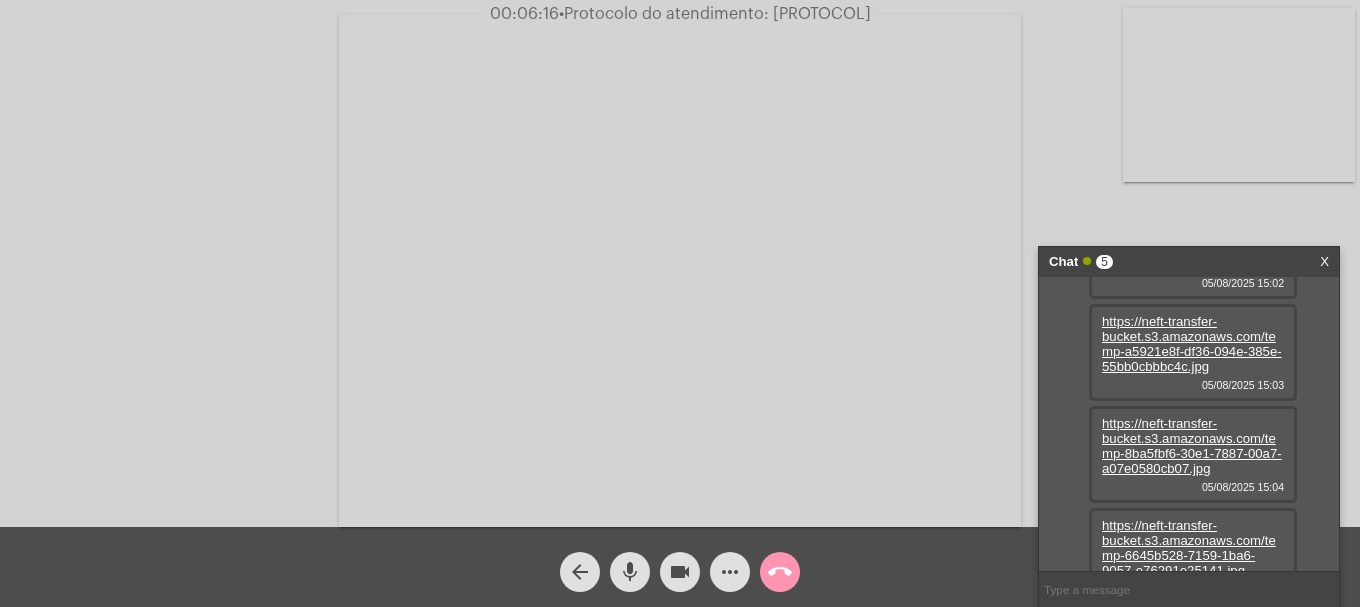scroll, scrollTop: 221, scrollLeft: 0, axis: vertical 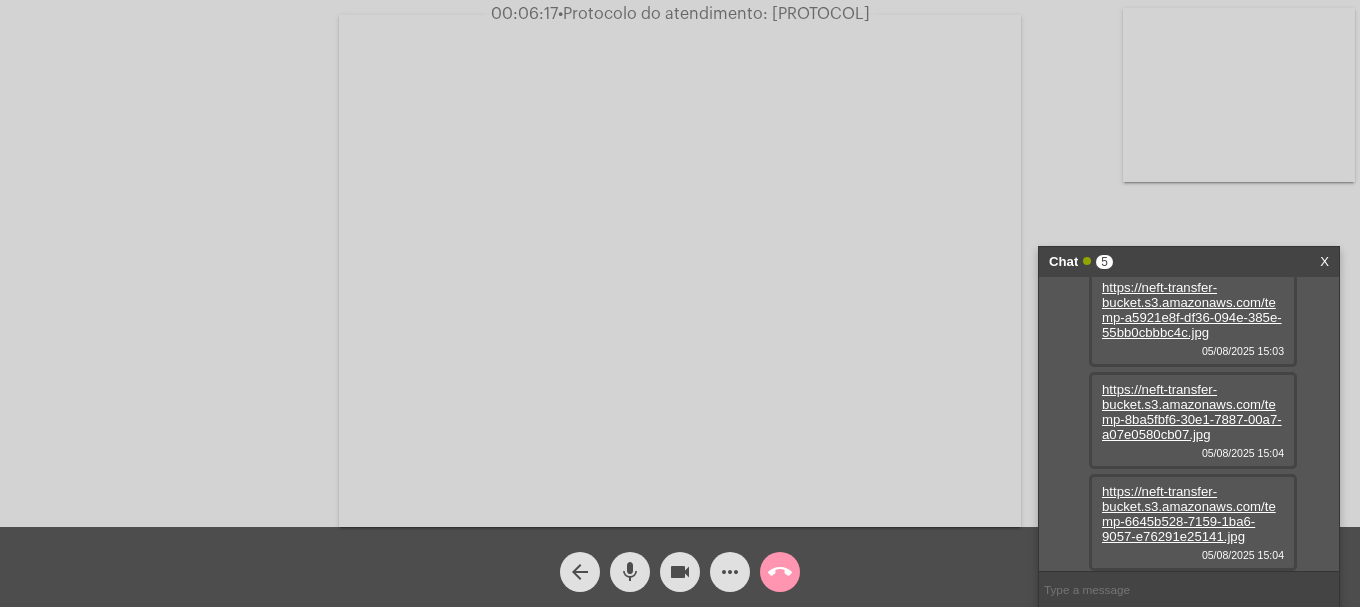 click on "https://neft-transfer-bucket.s3.amazonaws.com/temp-6645b528-7159-1ba6-9057-e76291e25141.jpg" at bounding box center [1189, 514] 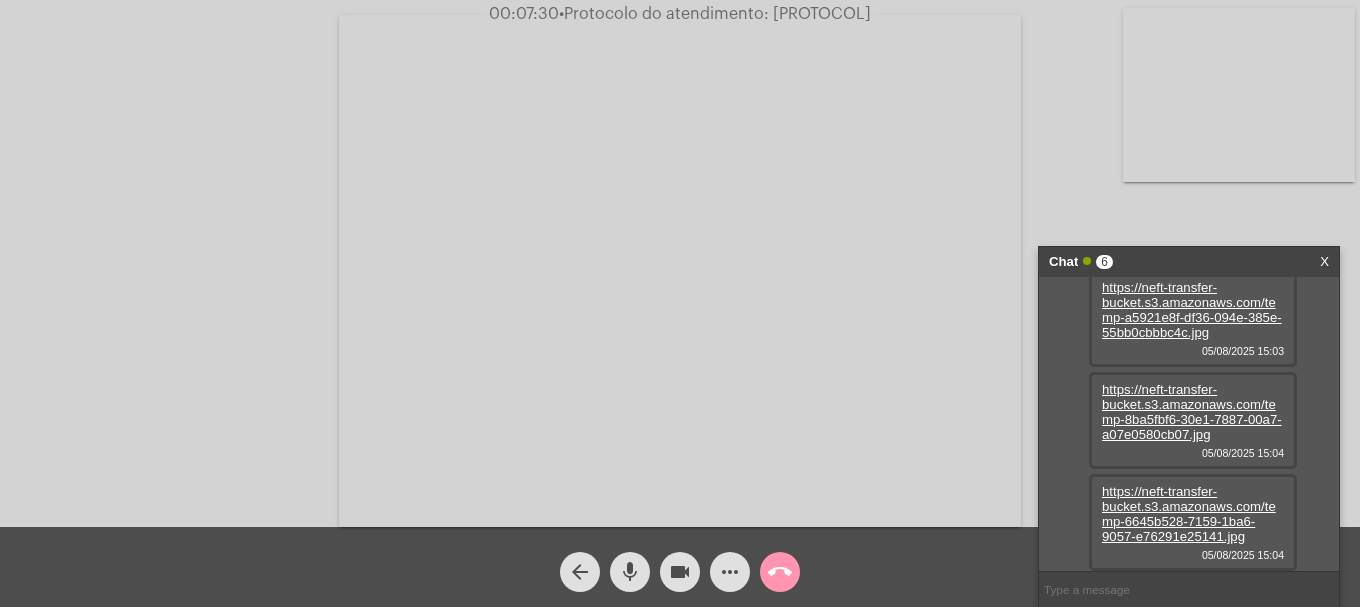 scroll, scrollTop: 323, scrollLeft: 0, axis: vertical 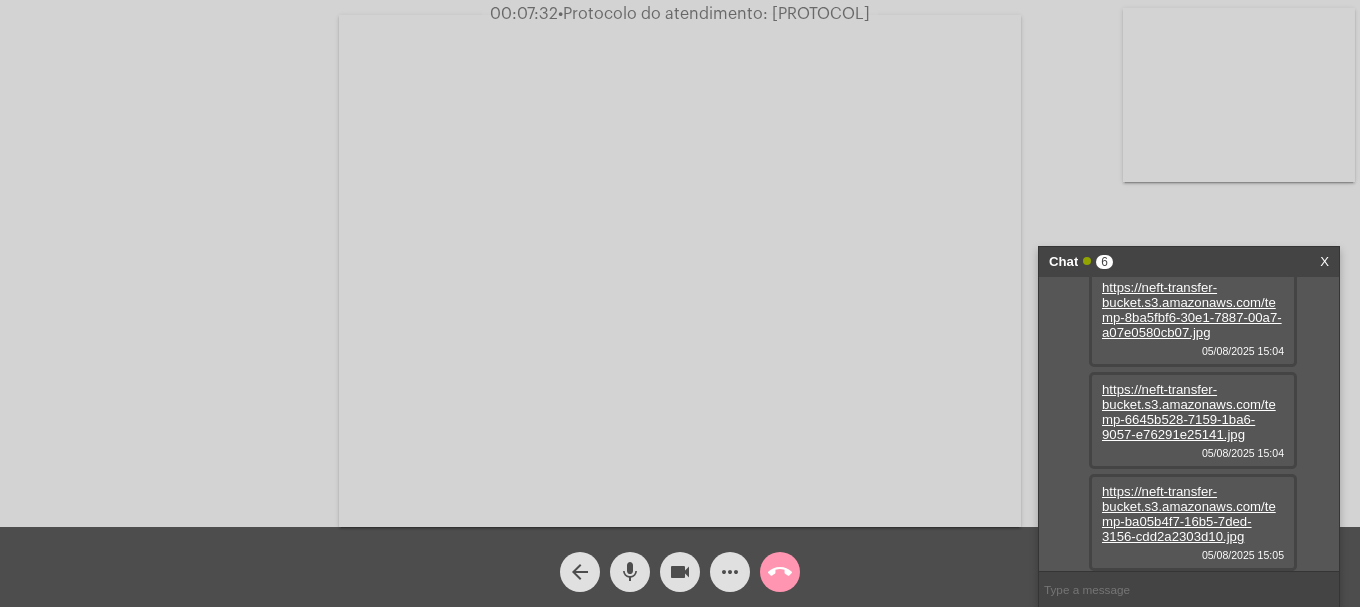 click on "https://neft-transfer-bucket.s3.amazonaws.com/temp-ba05b4f7-16b5-7ded-3156-cdd2a2303d10.jpg" at bounding box center (1189, 514) 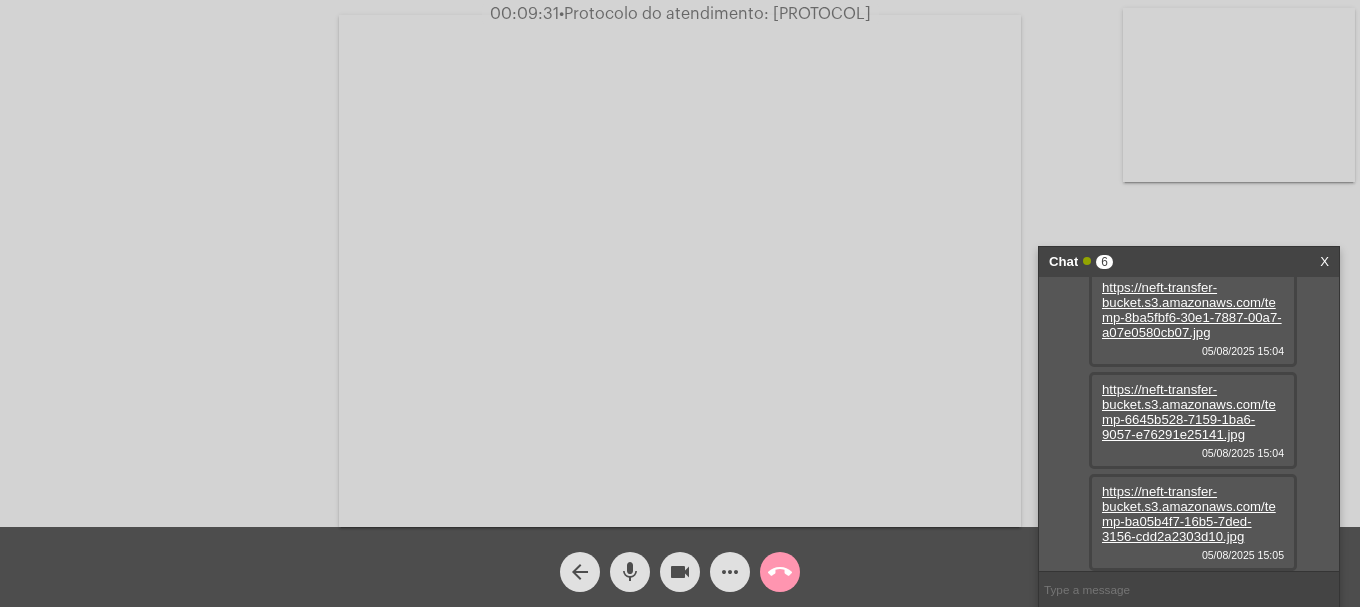 click on "videocam" 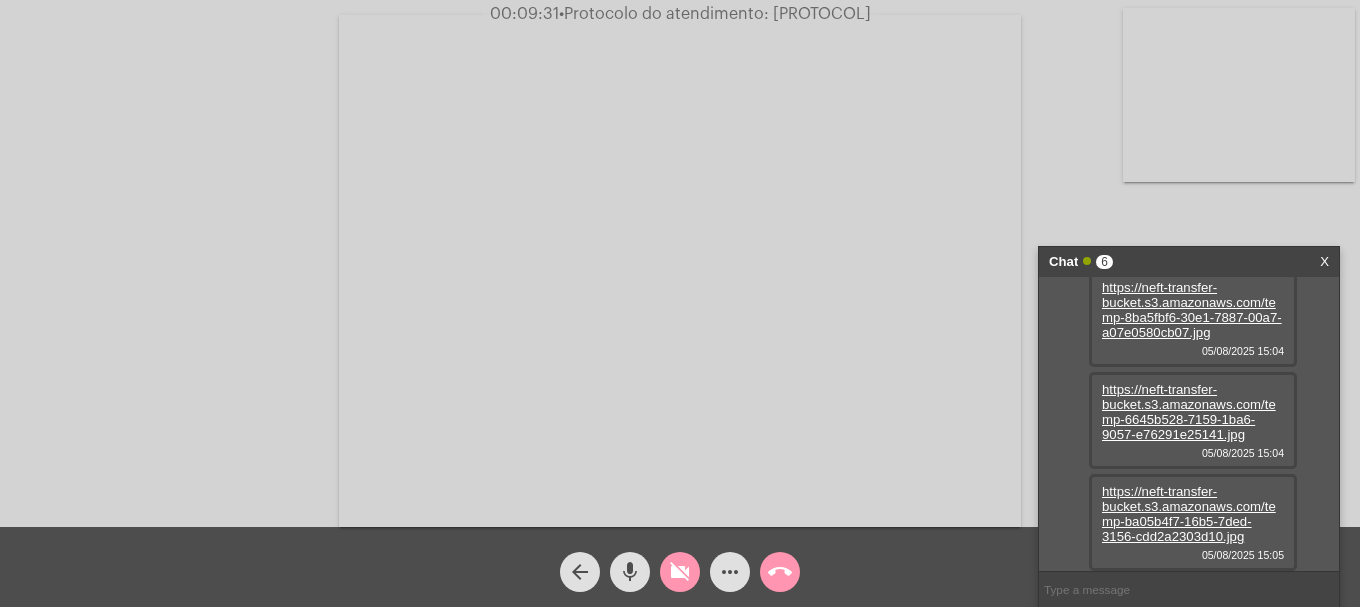 click on "mic" 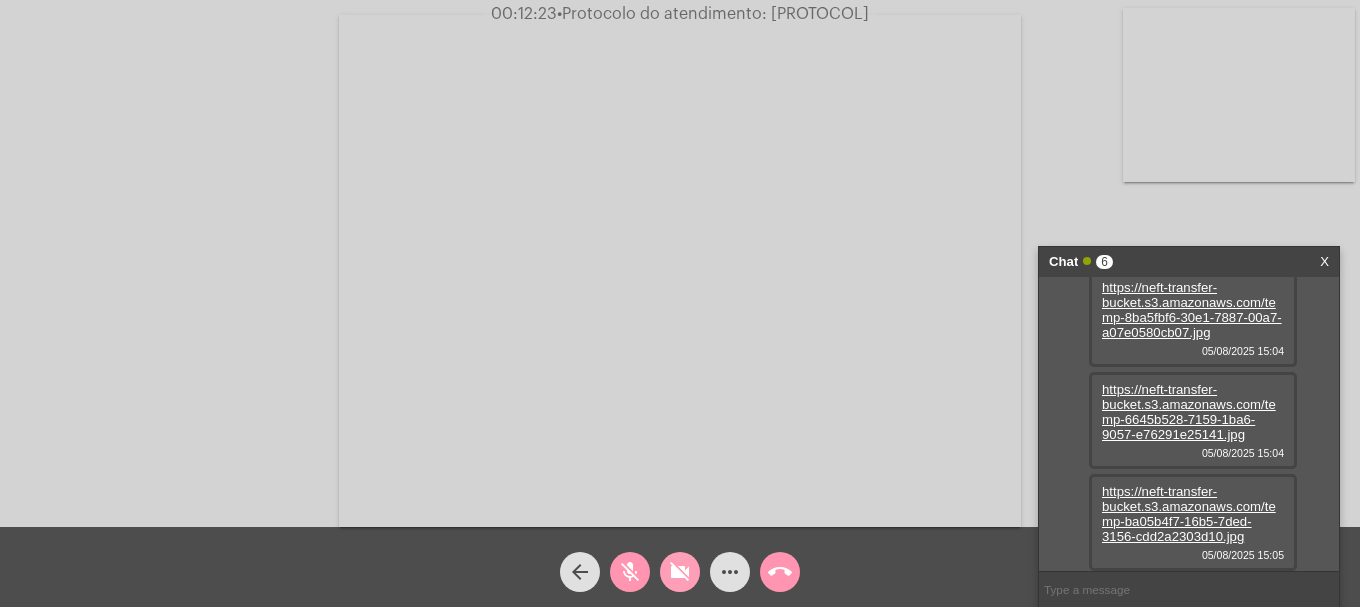 click on "videocam_off" 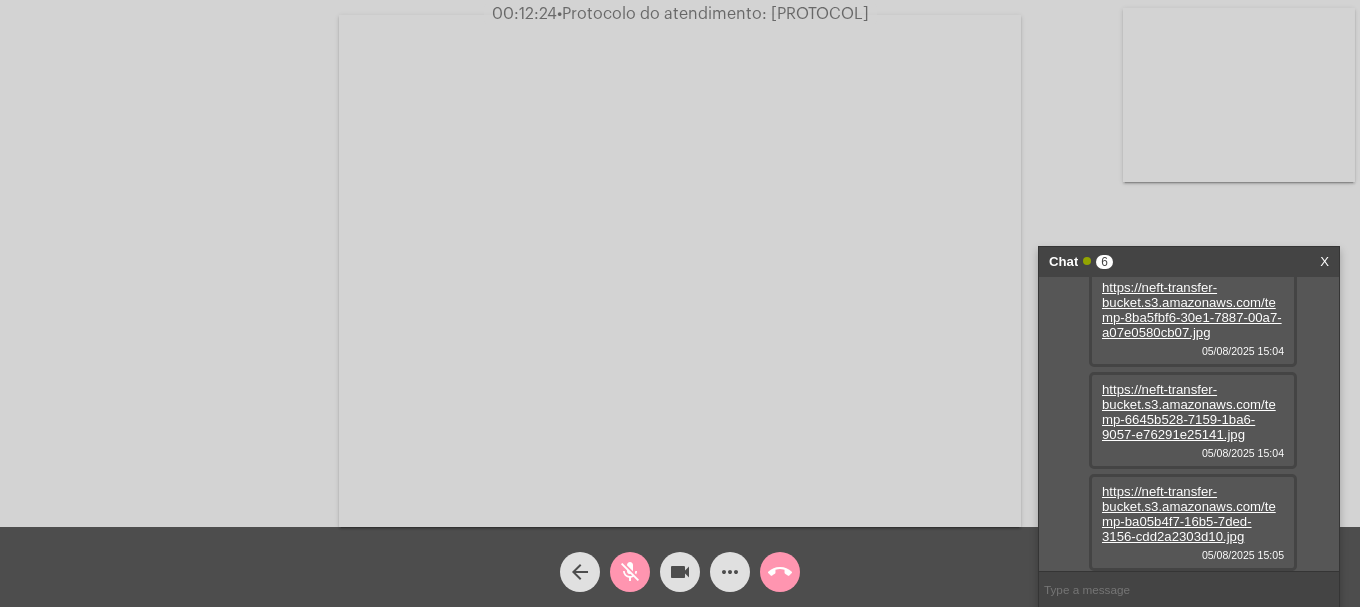 click on "mic_off" 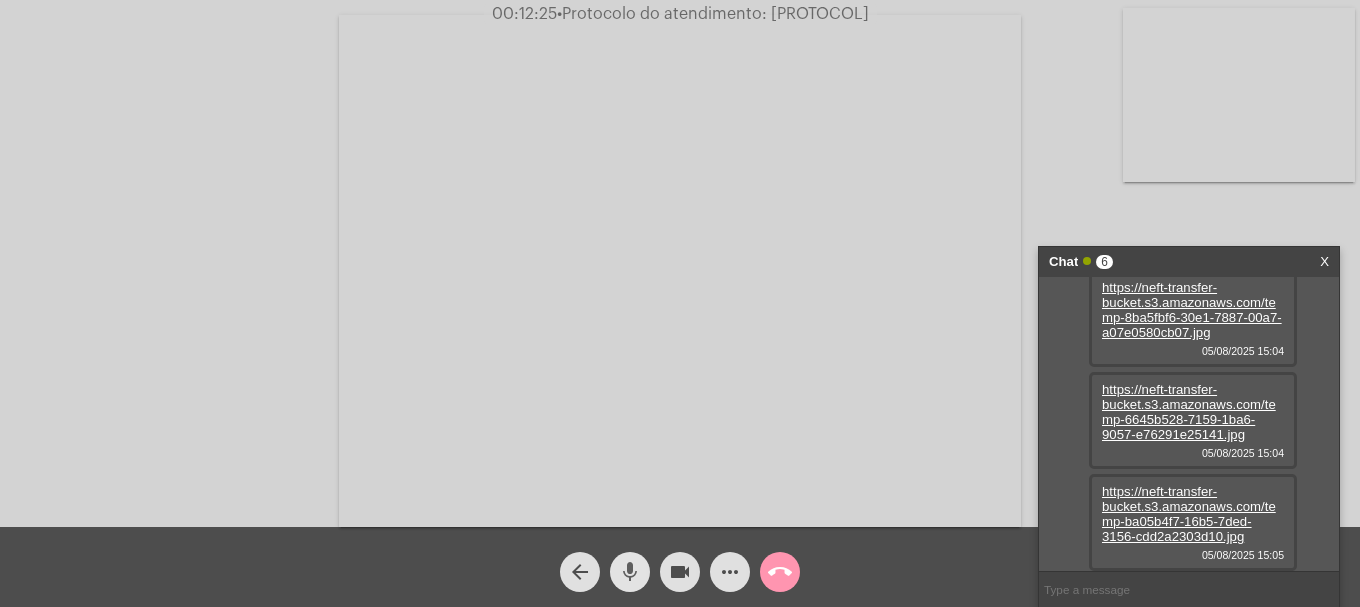 click on "mic" 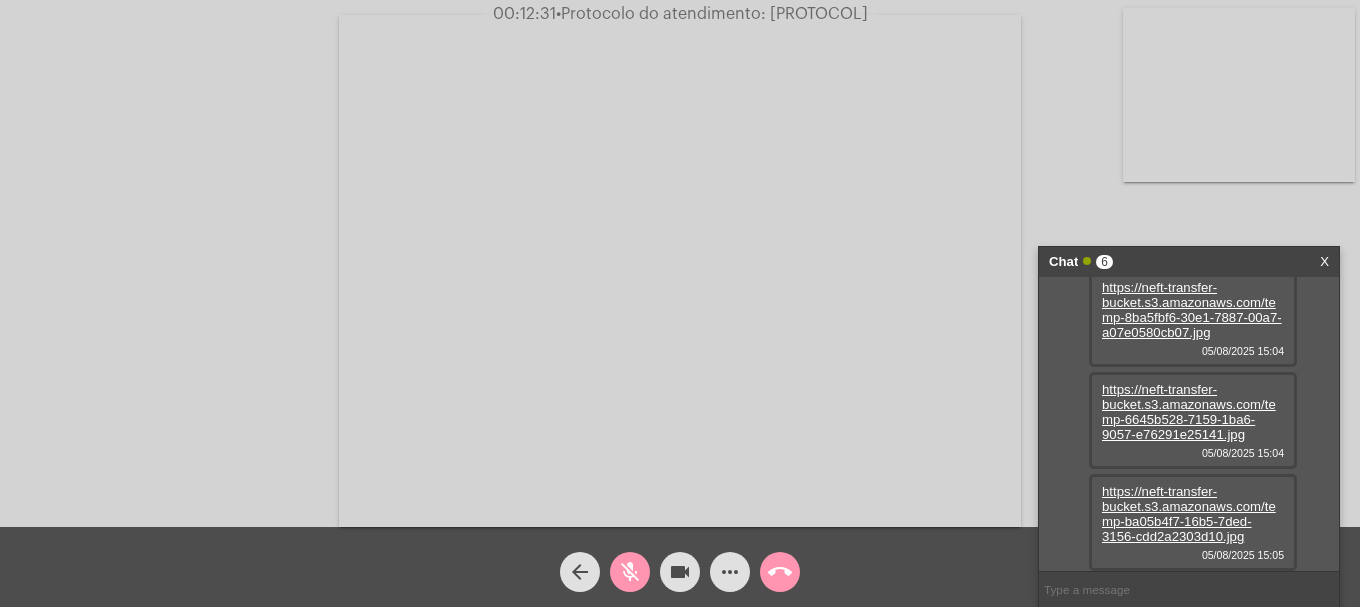 click on "mic_off" 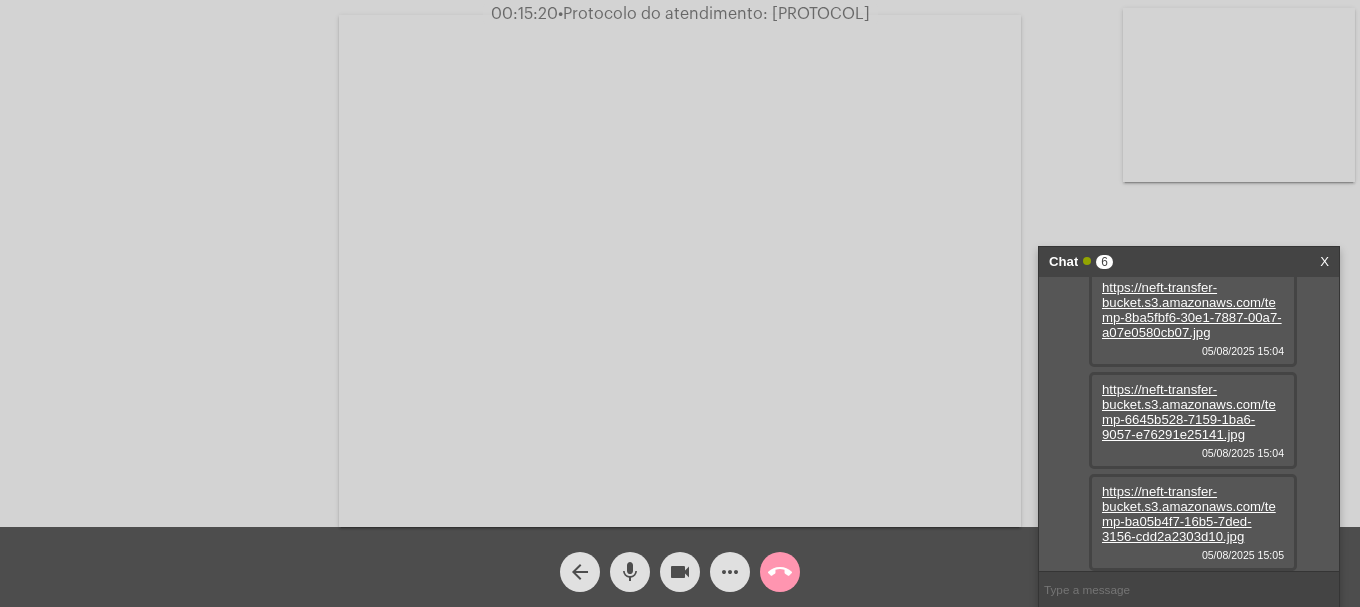 click on "more_horiz" 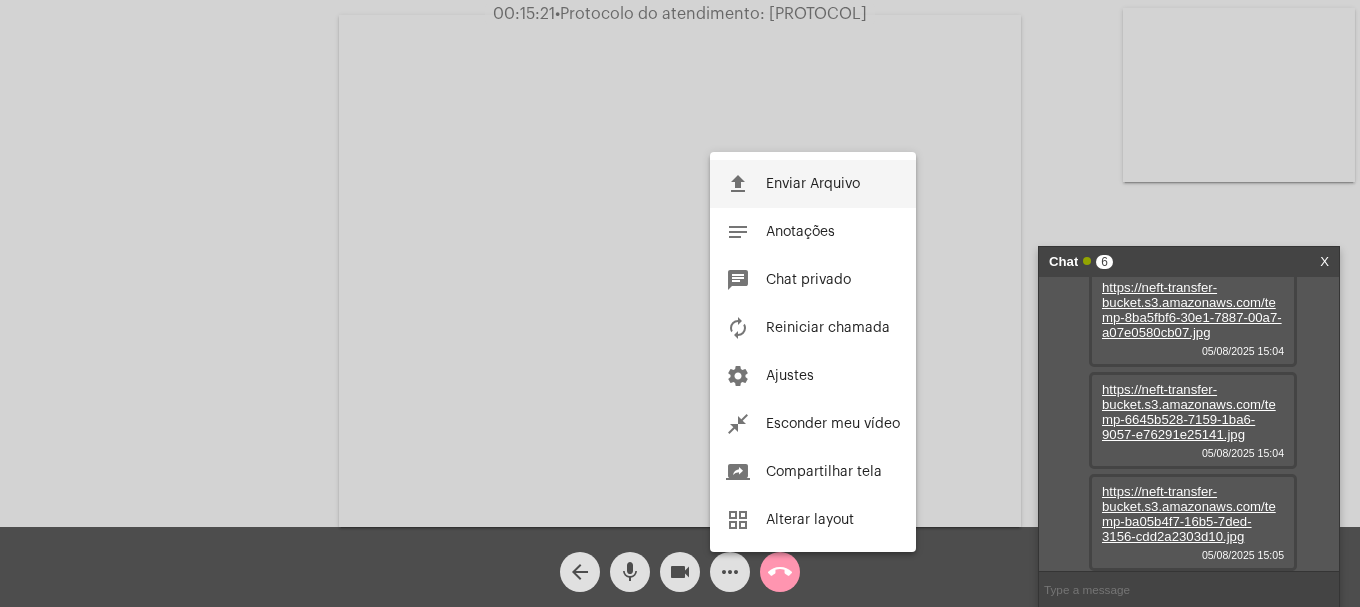 click on "file_upload Enviar Arquivo" at bounding box center (813, 184) 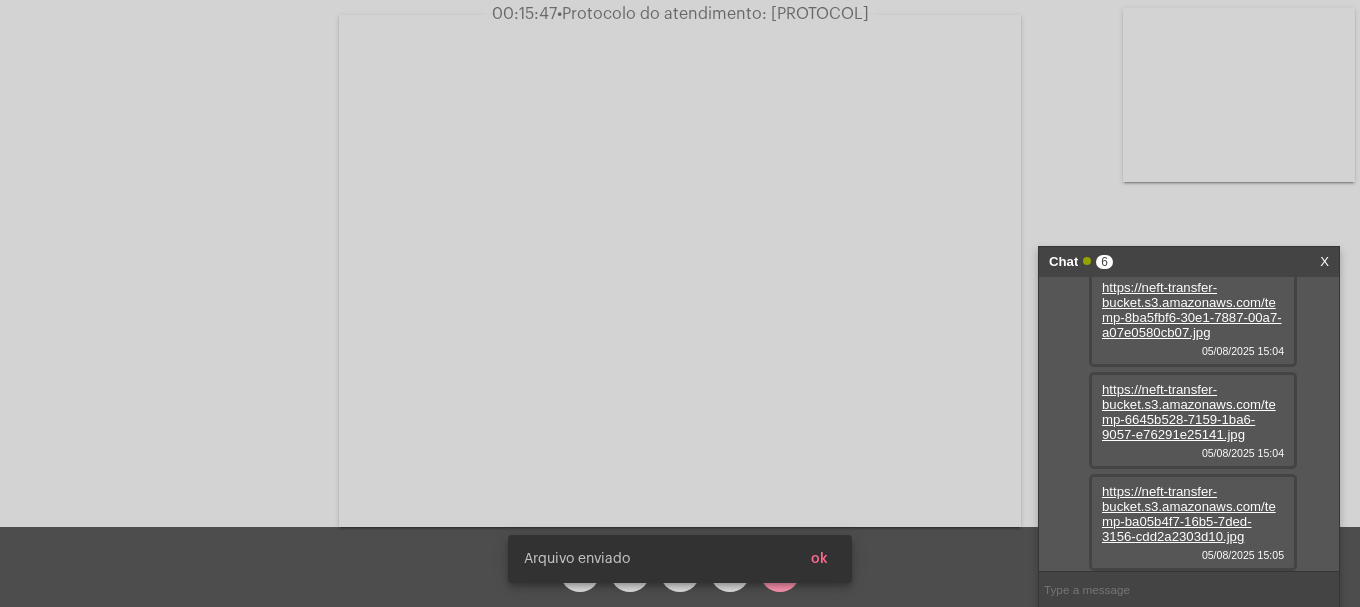 scroll, scrollTop: 425, scrollLeft: 0, axis: vertical 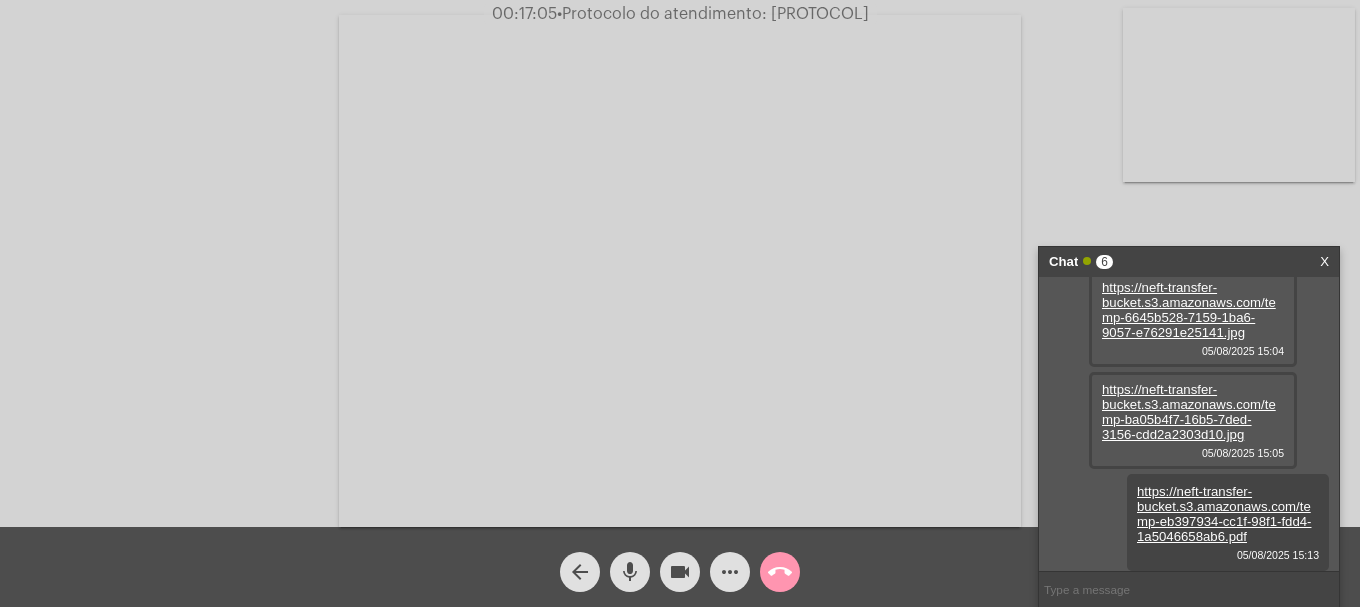 click on "•  Protocolo do atendimento: [PROTOCOL]" 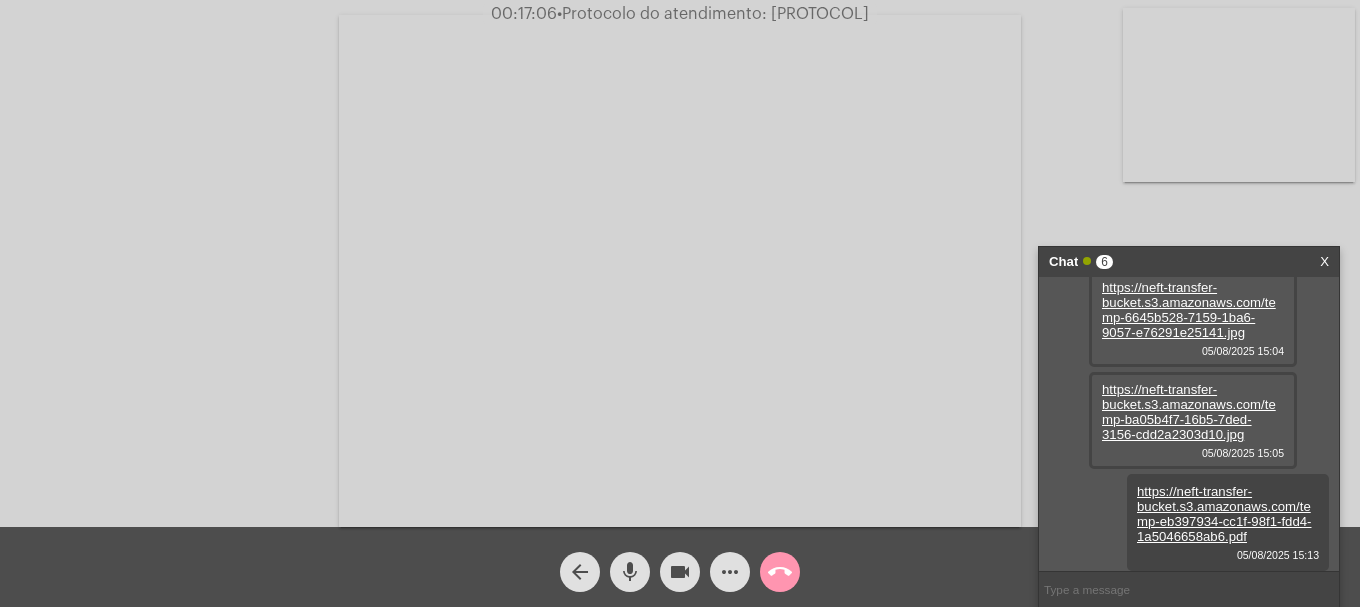 copy on "[PROTOCOL]" 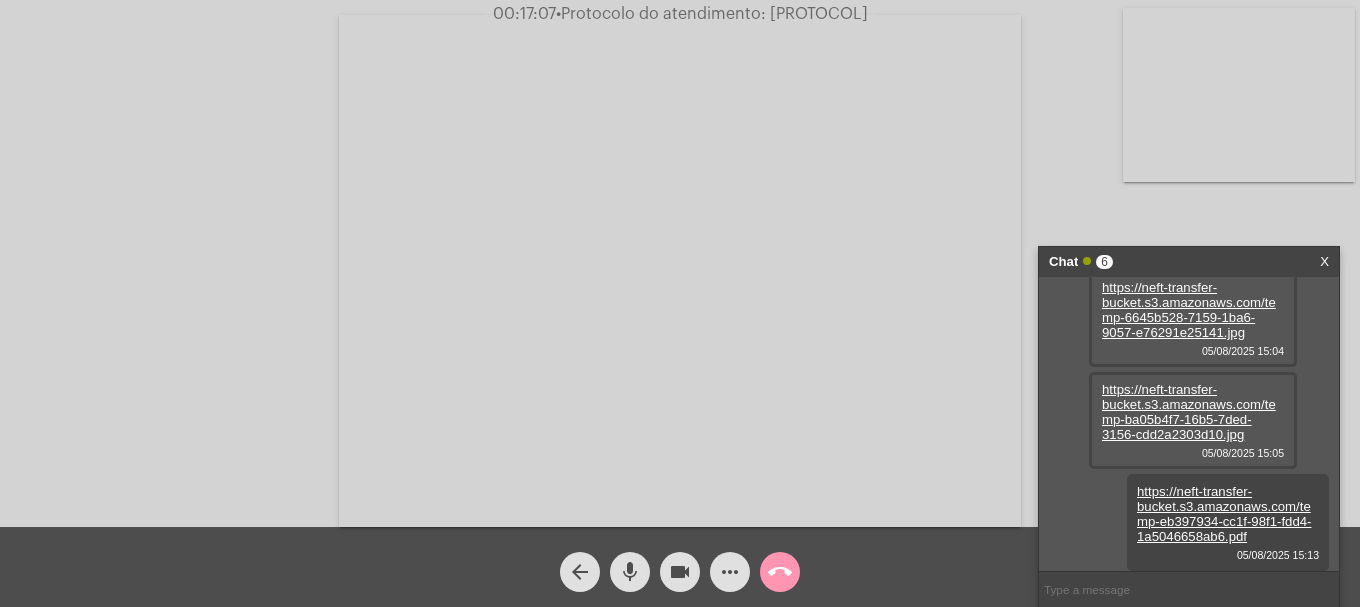 click at bounding box center (1189, 589) 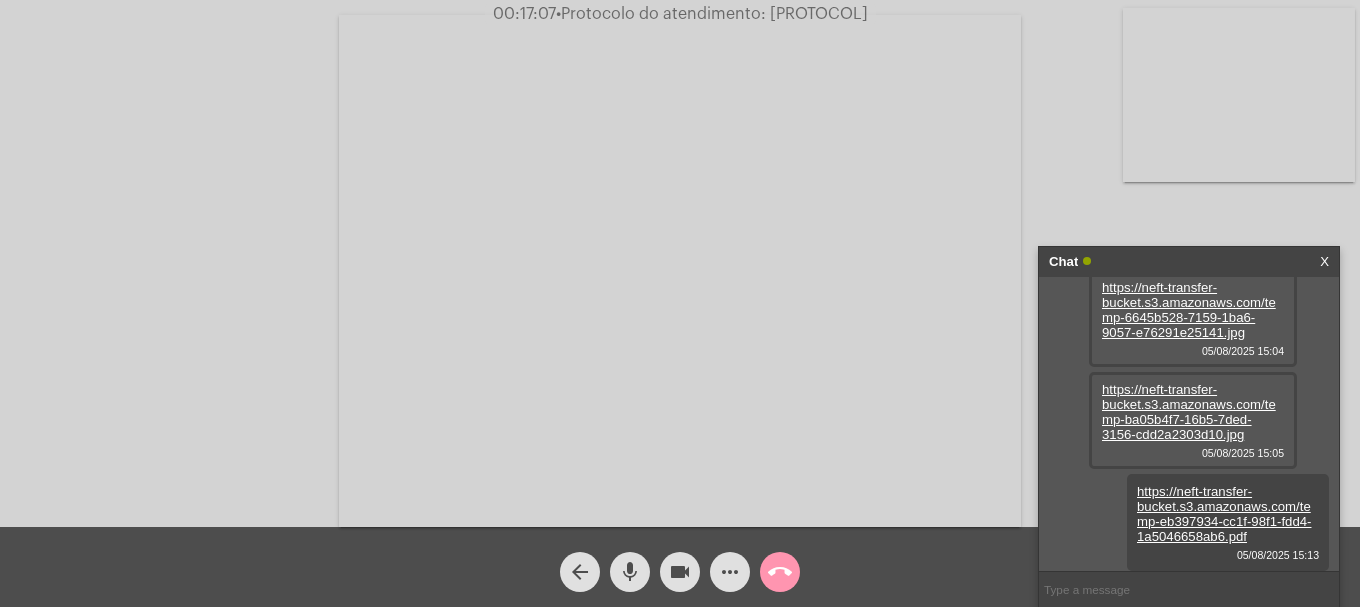 paste on "[PROTOCOL]" 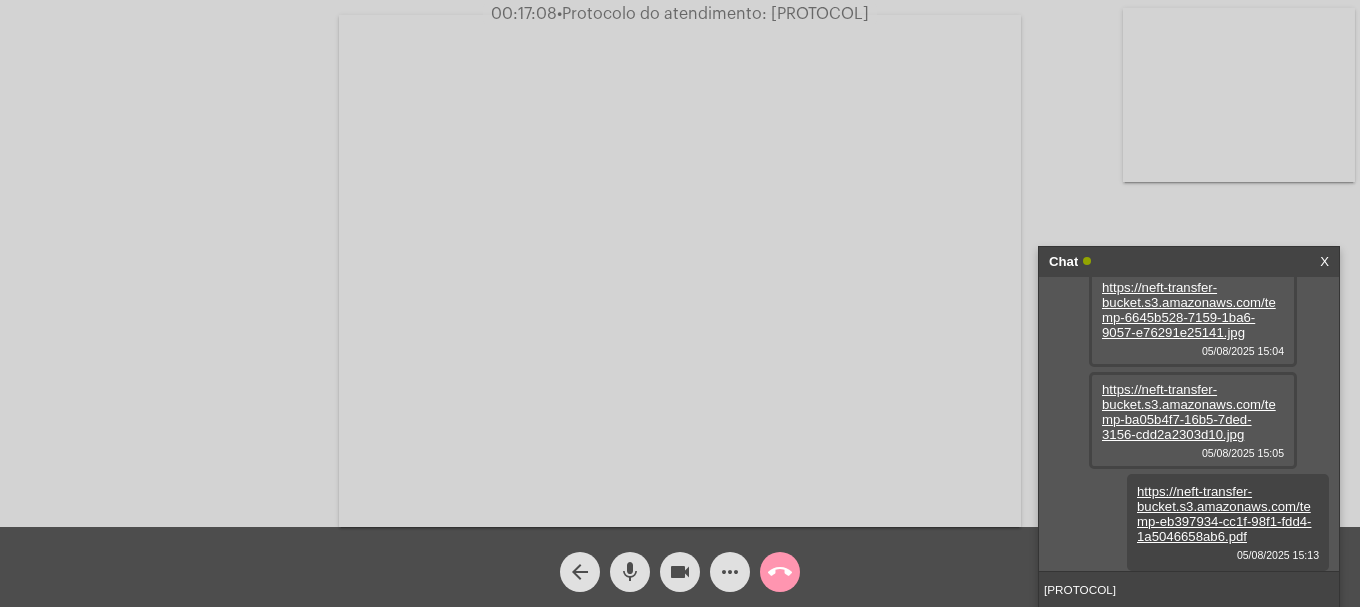 type 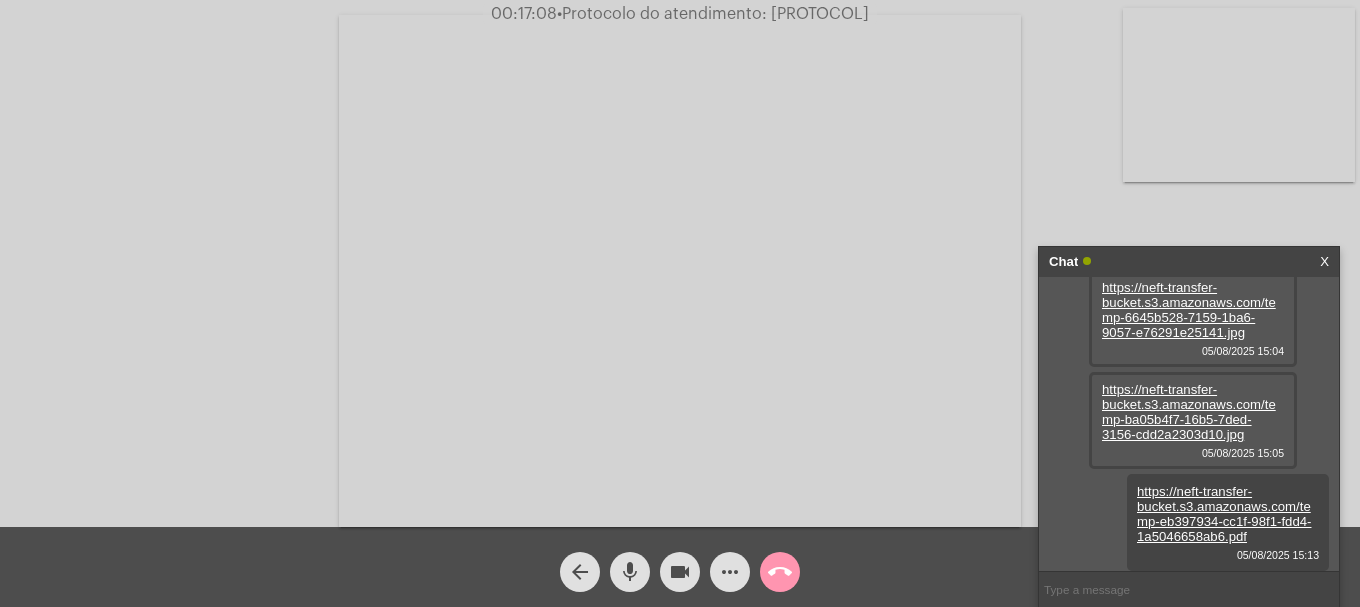 scroll, scrollTop: 482, scrollLeft: 0, axis: vertical 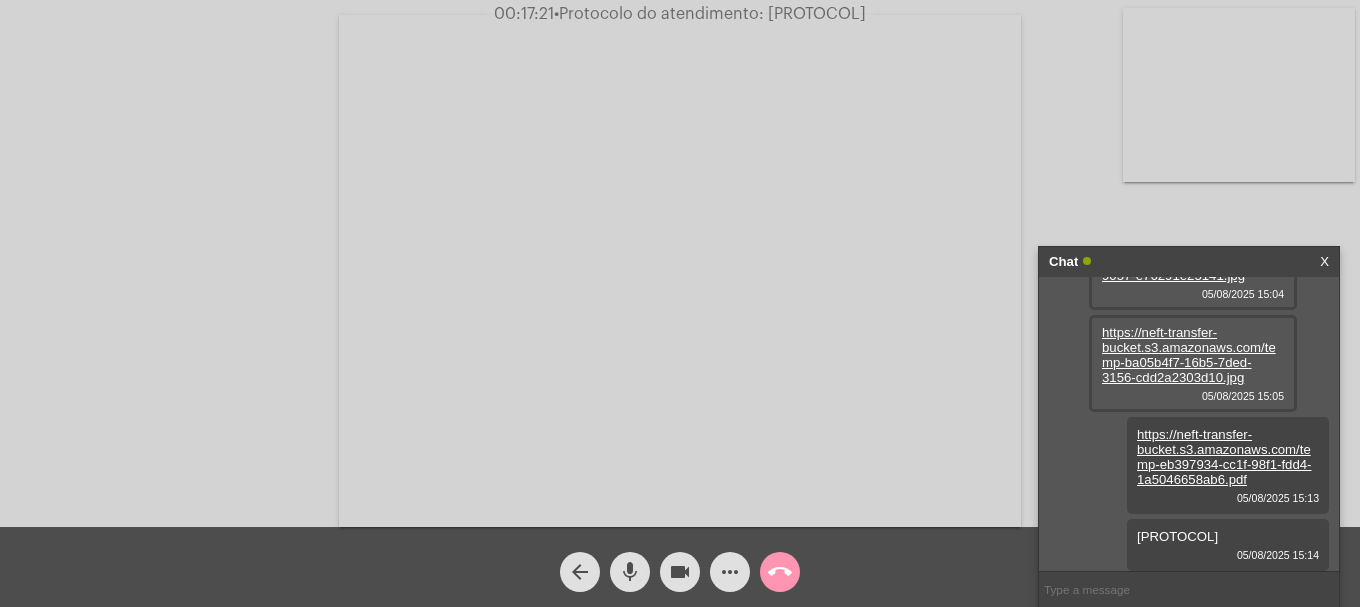 click on "call_end" 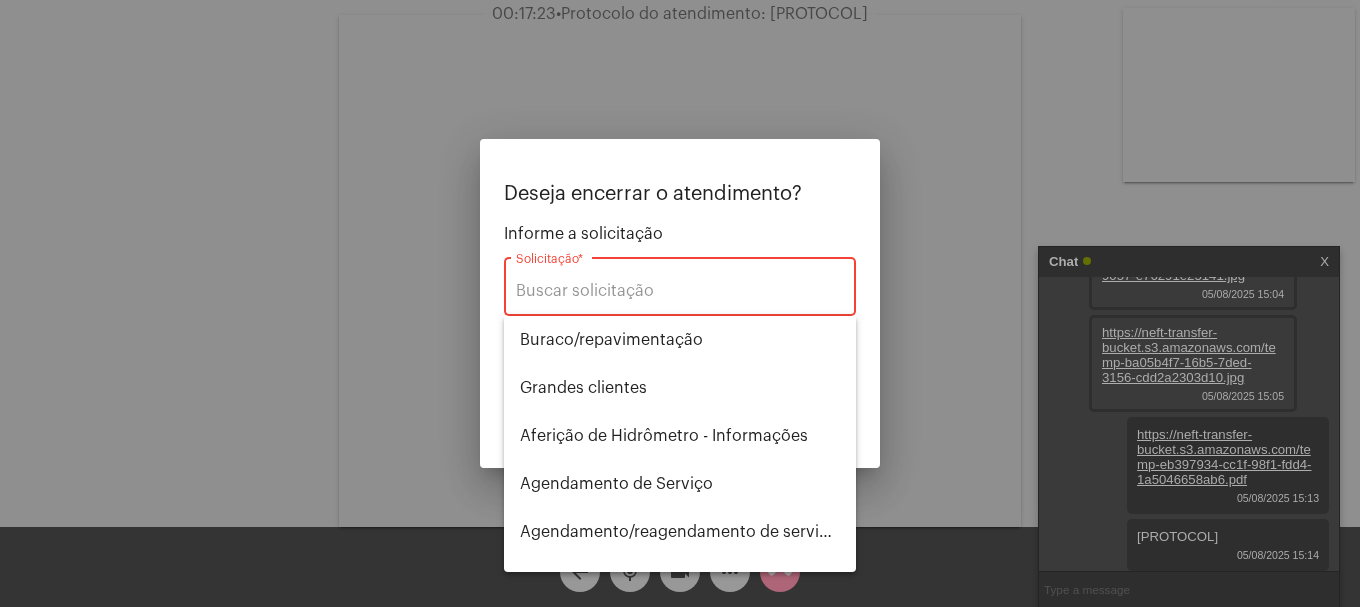 click on "Solicitação  *" at bounding box center (680, 284) 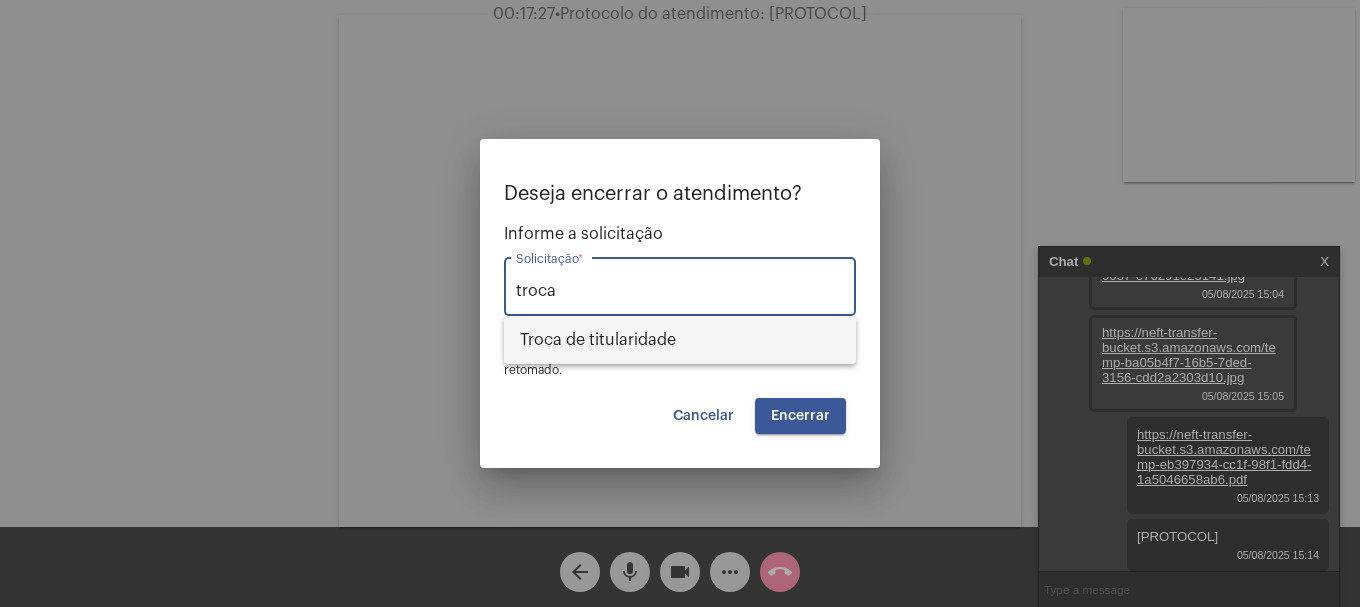click on "Troca de titularidade" at bounding box center [680, 340] 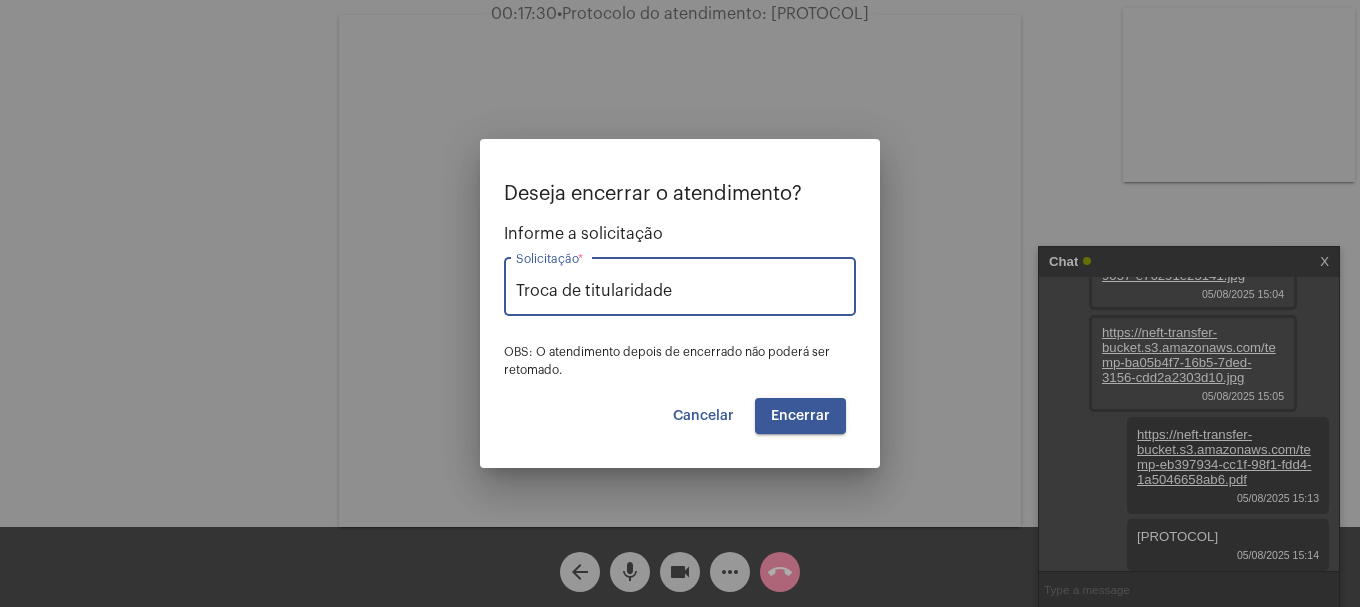 click on "Encerrar" at bounding box center (800, 416) 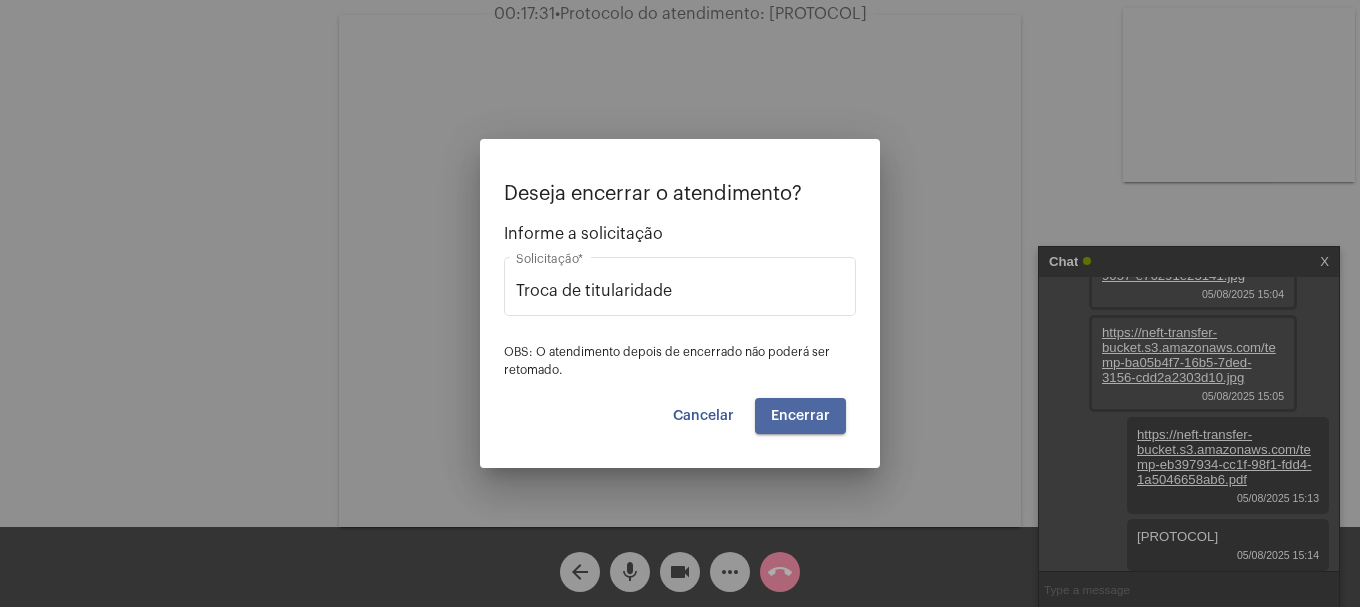 click on "Encerrar" at bounding box center [800, 416] 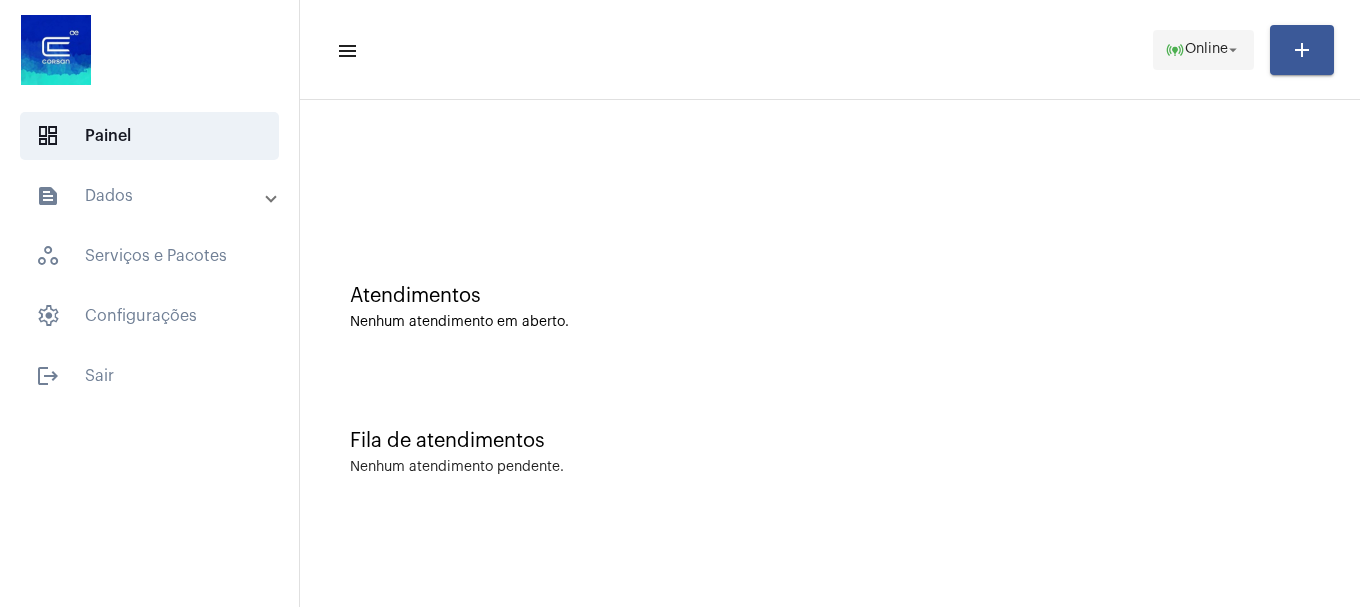 click on "online_prediction  Online arrow_drop_down" 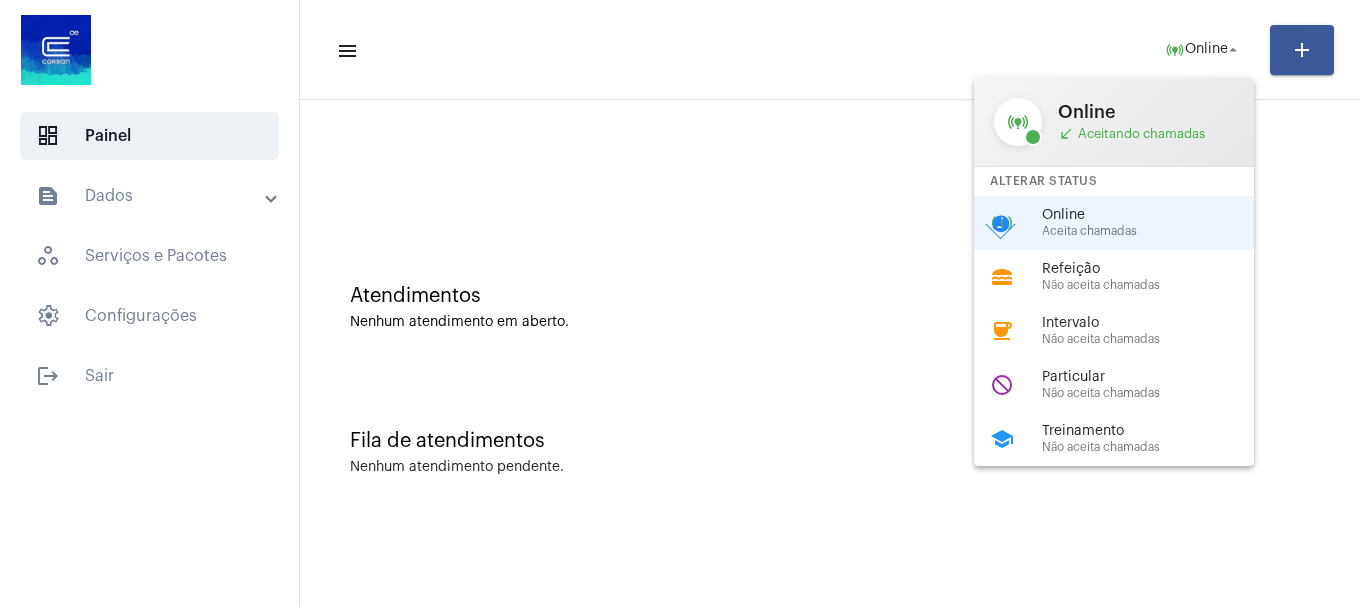 click on "Particular" at bounding box center [1156, 377] 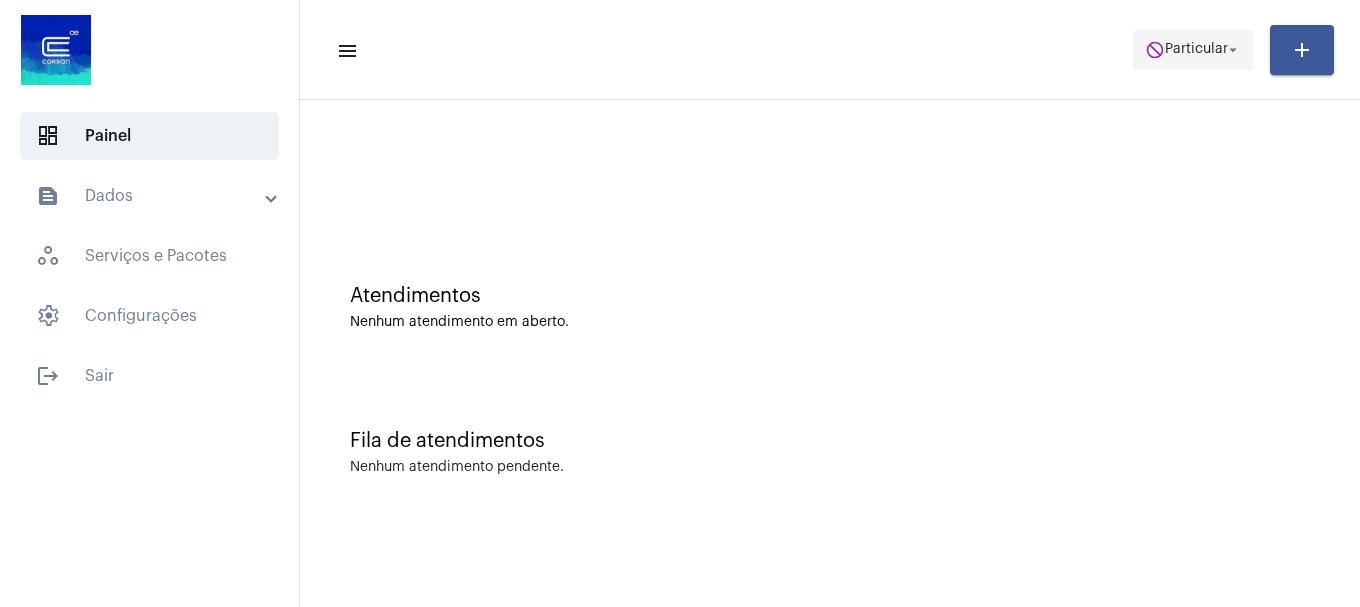 click on "do_not_disturb" 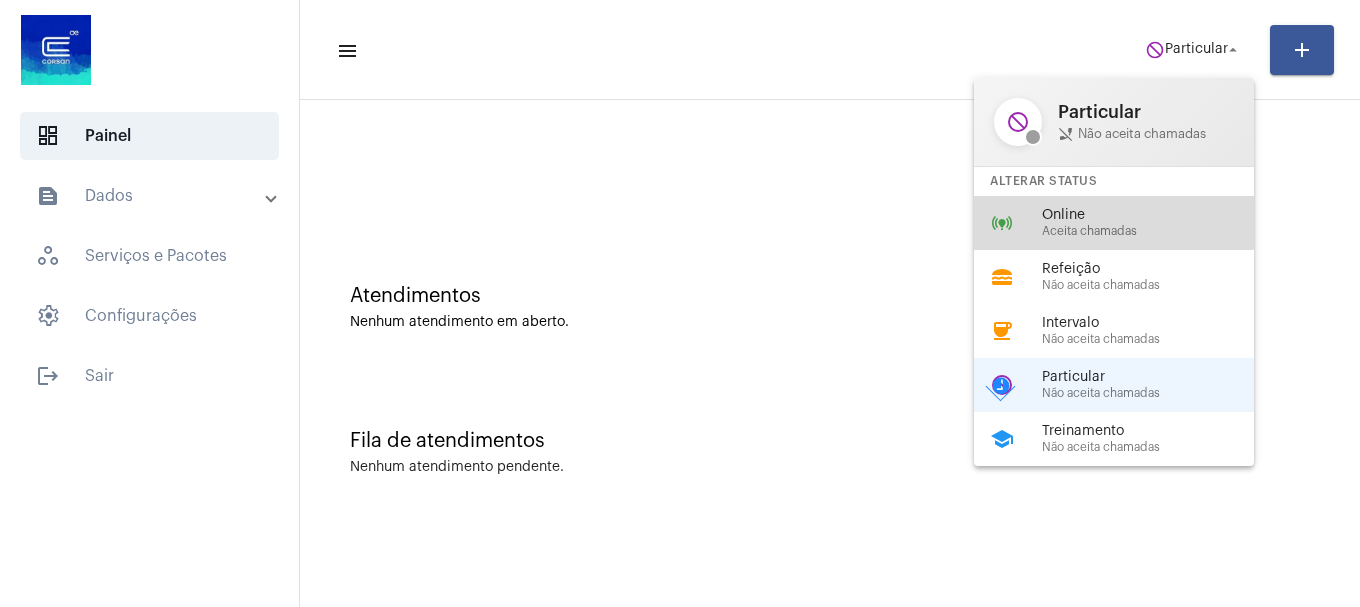 click on "online_prediction  Online Aceita chamadas" at bounding box center (1130, 223) 